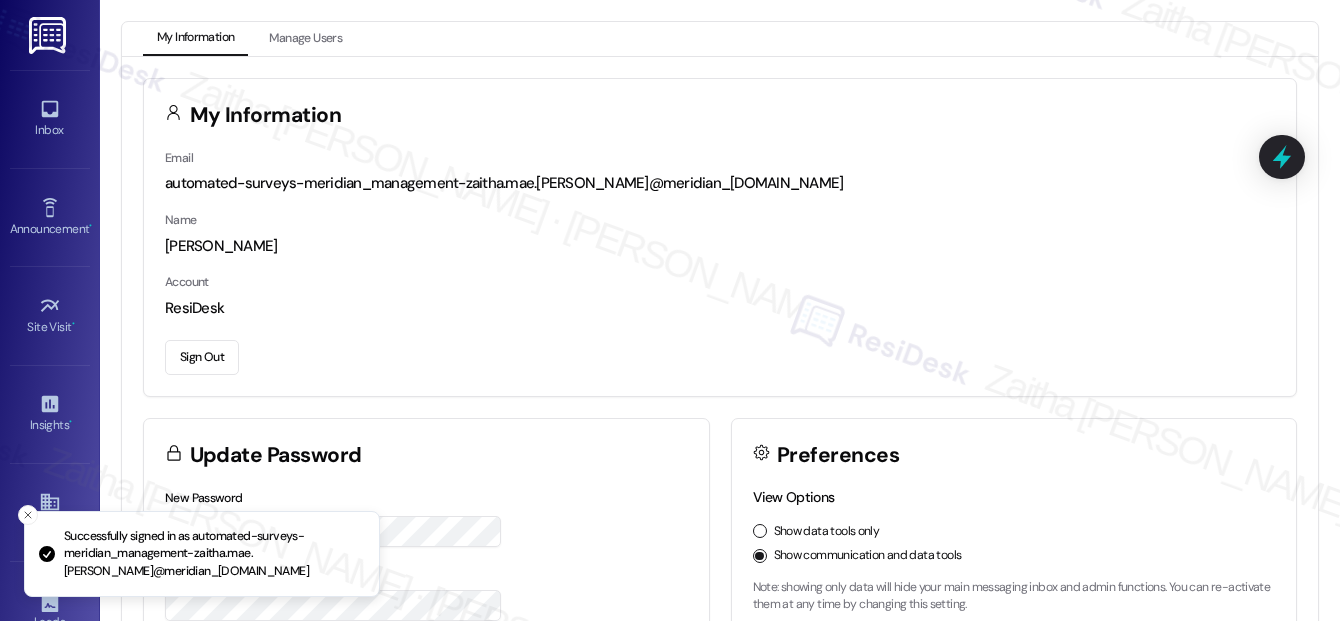 scroll, scrollTop: 0, scrollLeft: 0, axis: both 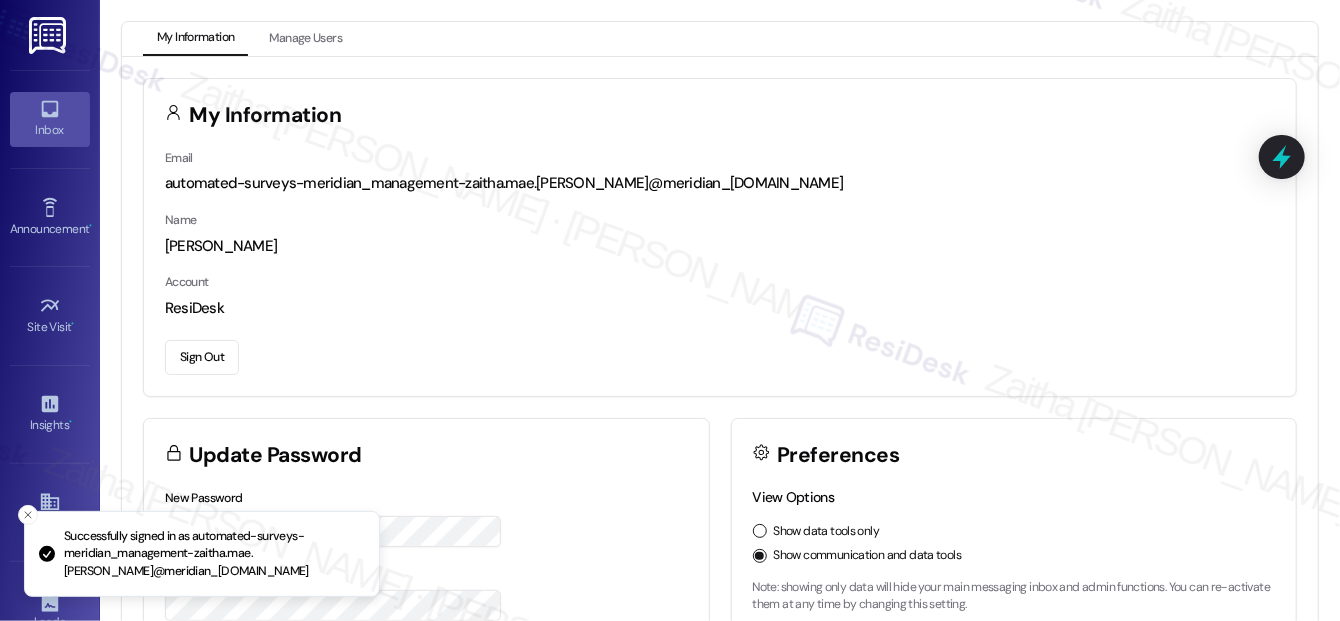 click on "Inbox" at bounding box center (50, 130) 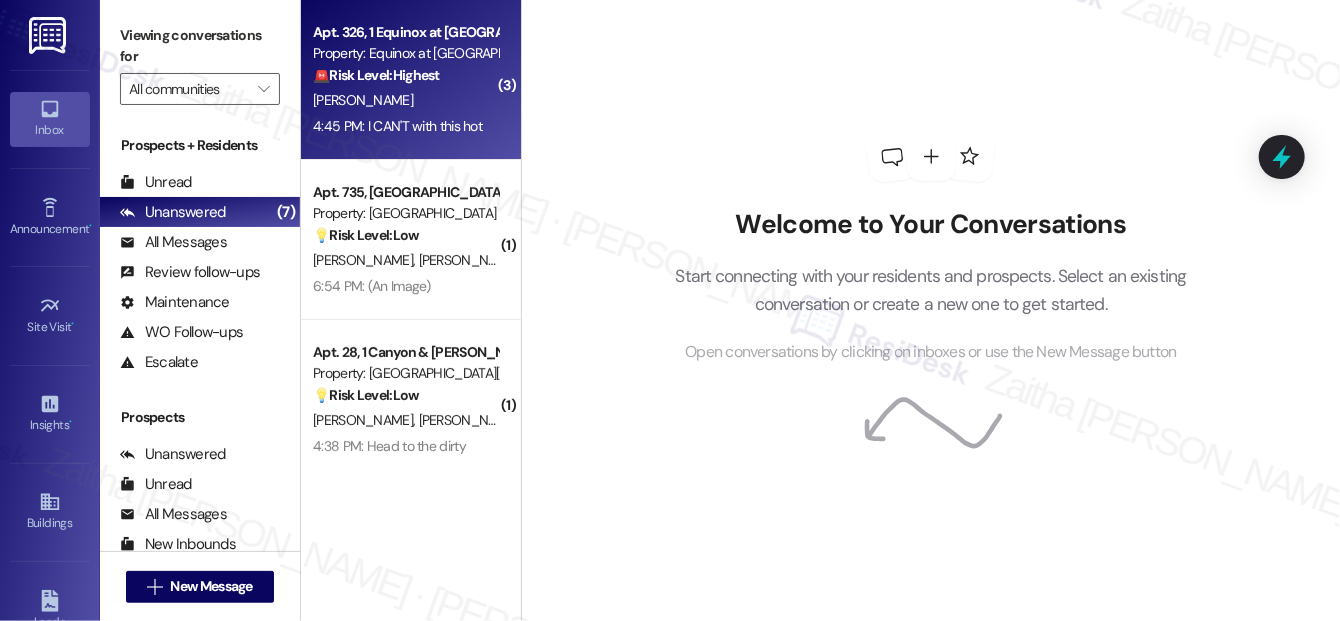 click on "[PERSON_NAME]" at bounding box center [405, 100] 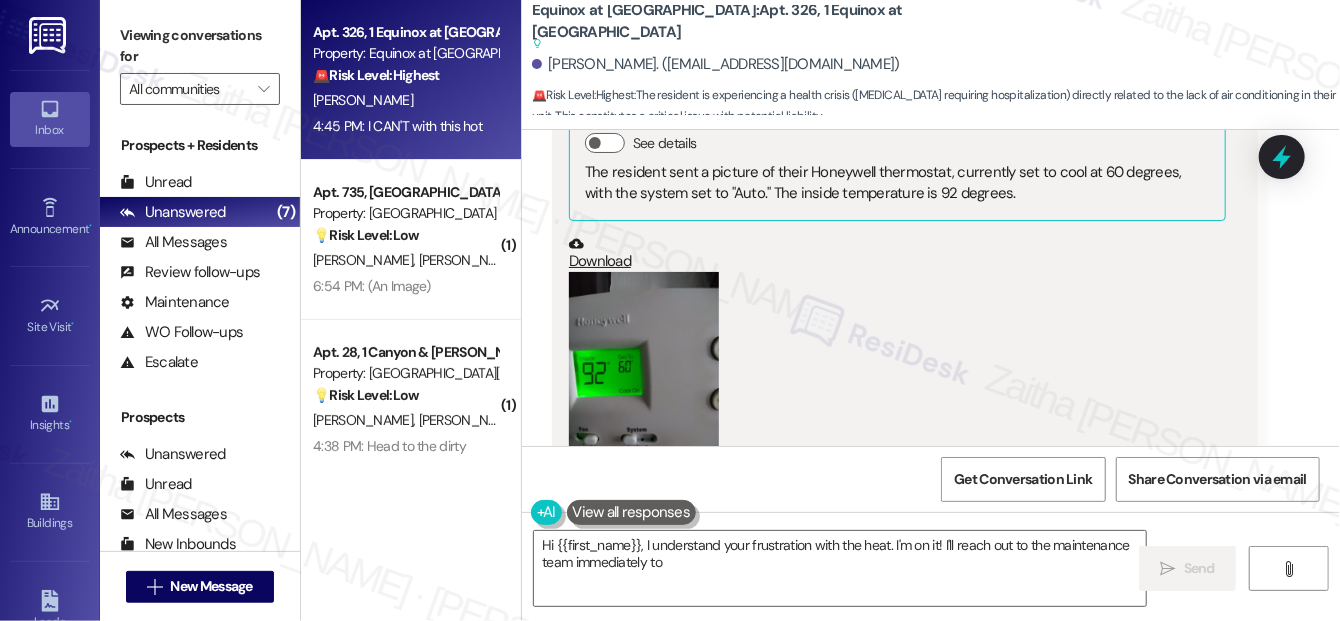 scroll, scrollTop: 26557, scrollLeft: 0, axis: vertical 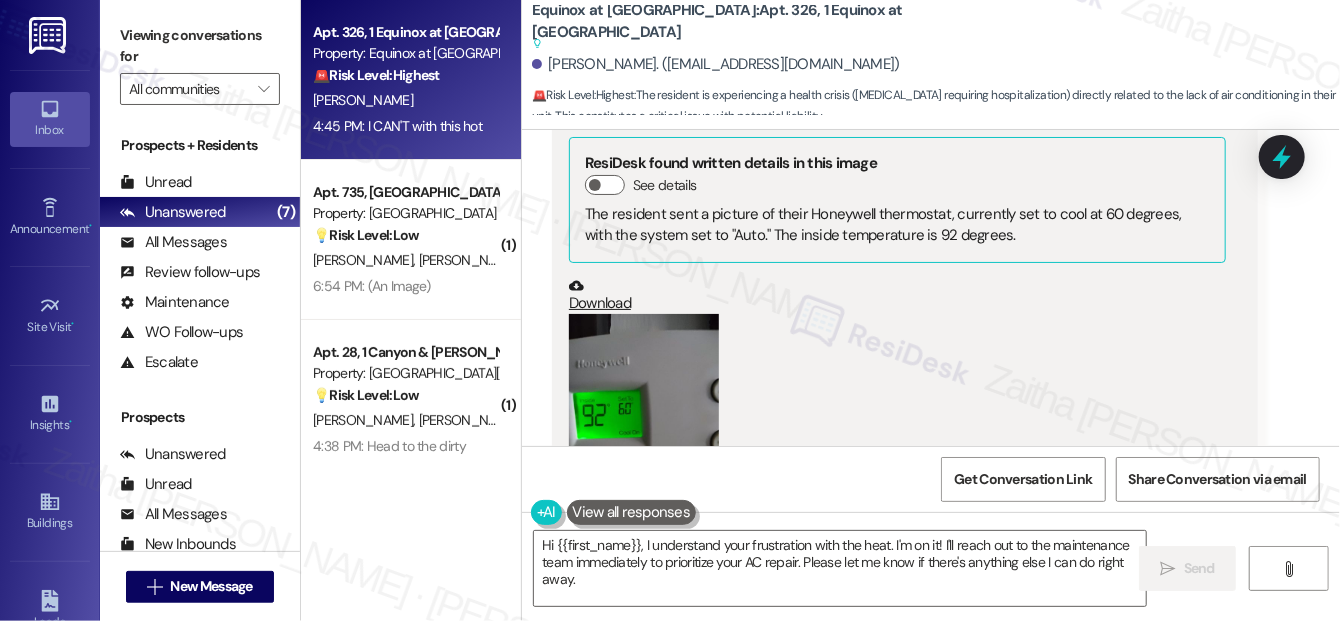 click on "Hide Suggestions" at bounding box center [945, 583] 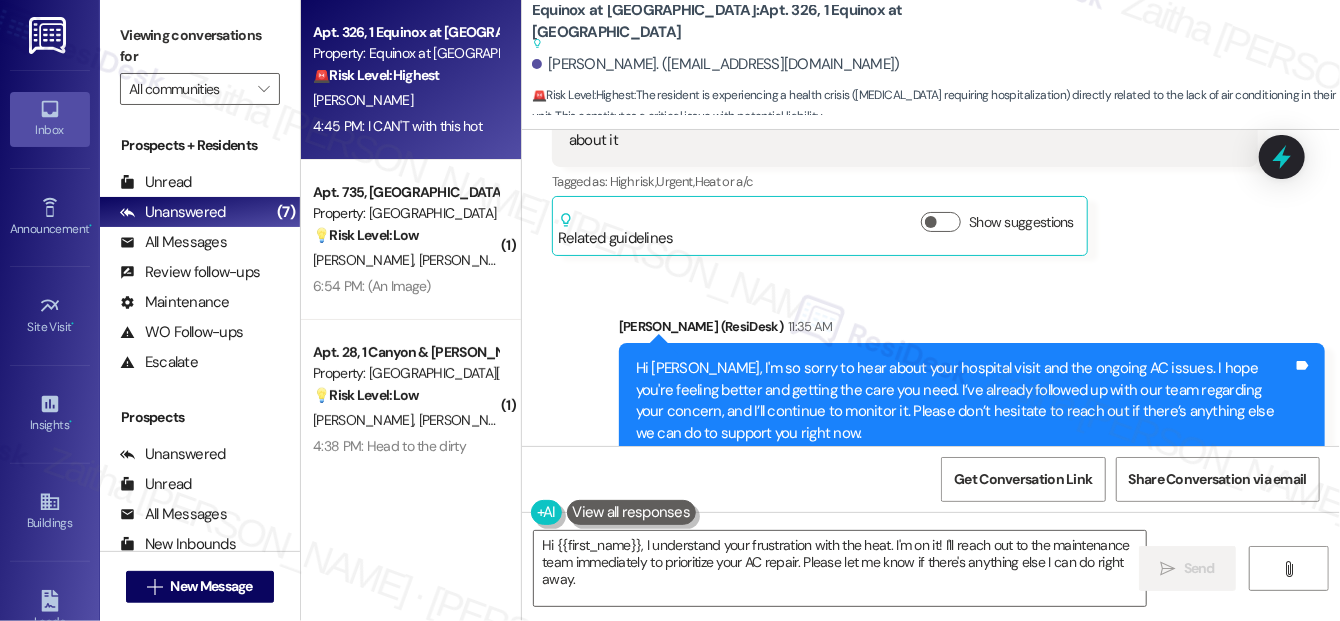 scroll, scrollTop: 25830, scrollLeft: 0, axis: vertical 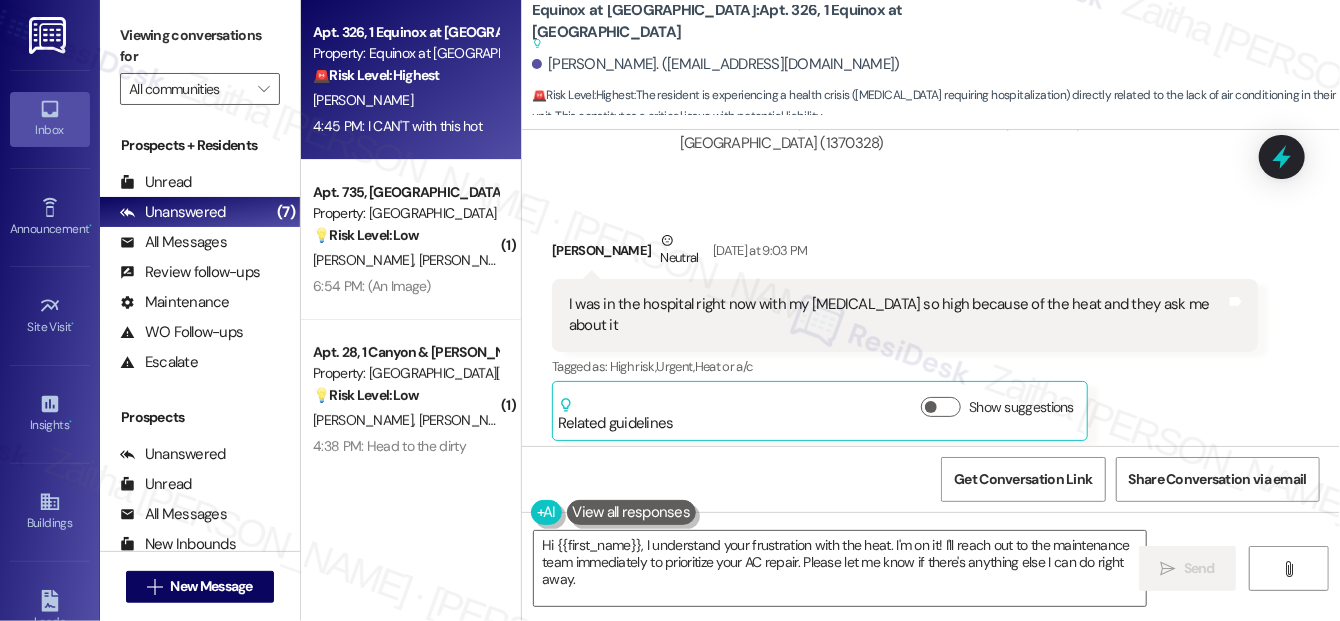 drag, startPoint x: 962, startPoint y: 364, endPoint x: 885, endPoint y: 161, distance: 217.11287 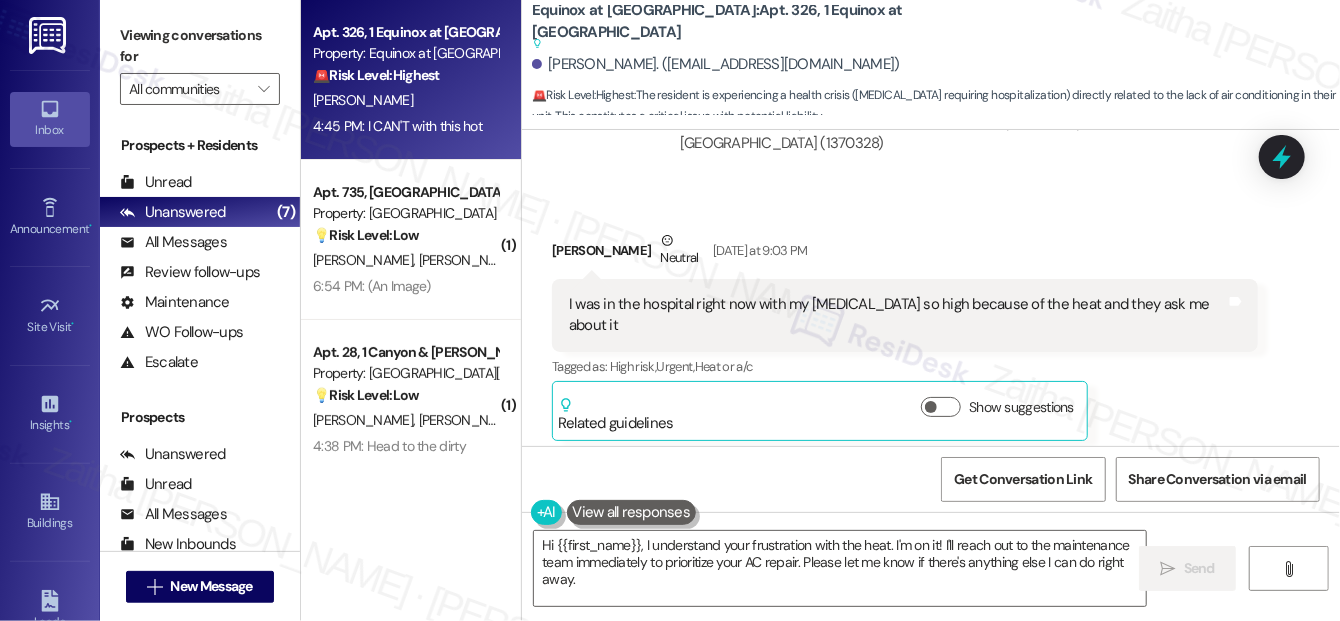 scroll, scrollTop: 25830, scrollLeft: 0, axis: vertical 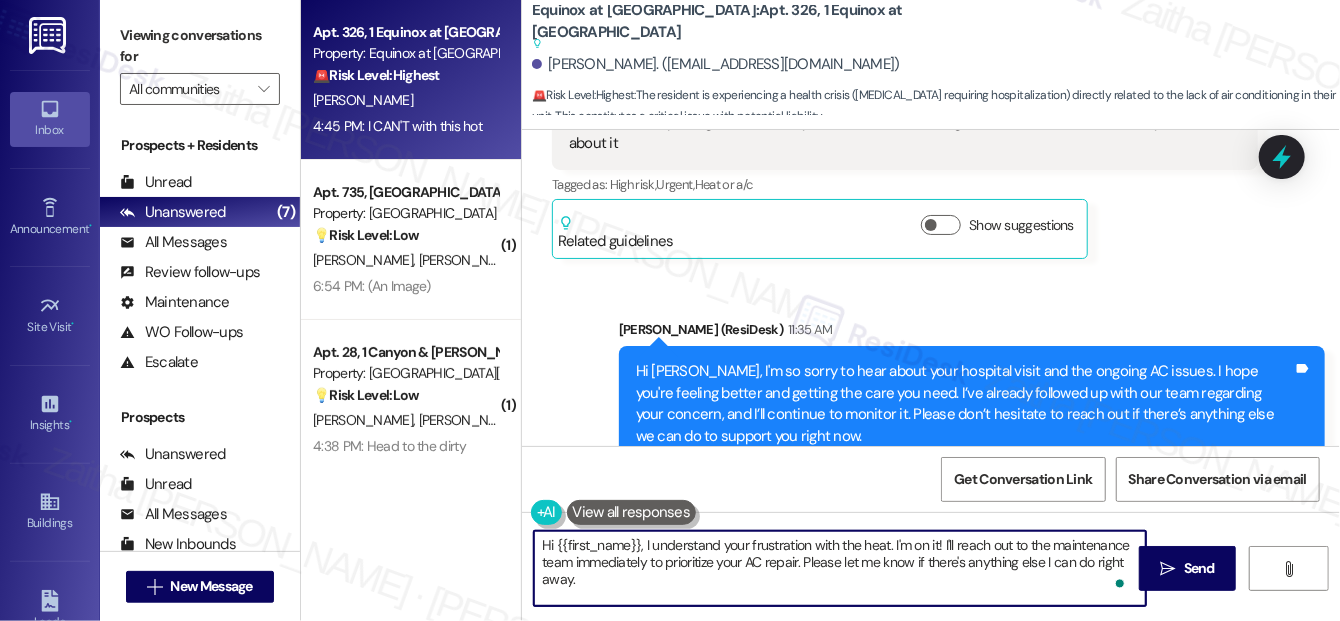 drag, startPoint x: 642, startPoint y: 544, endPoint x: 544, endPoint y: 546, distance: 98.02041 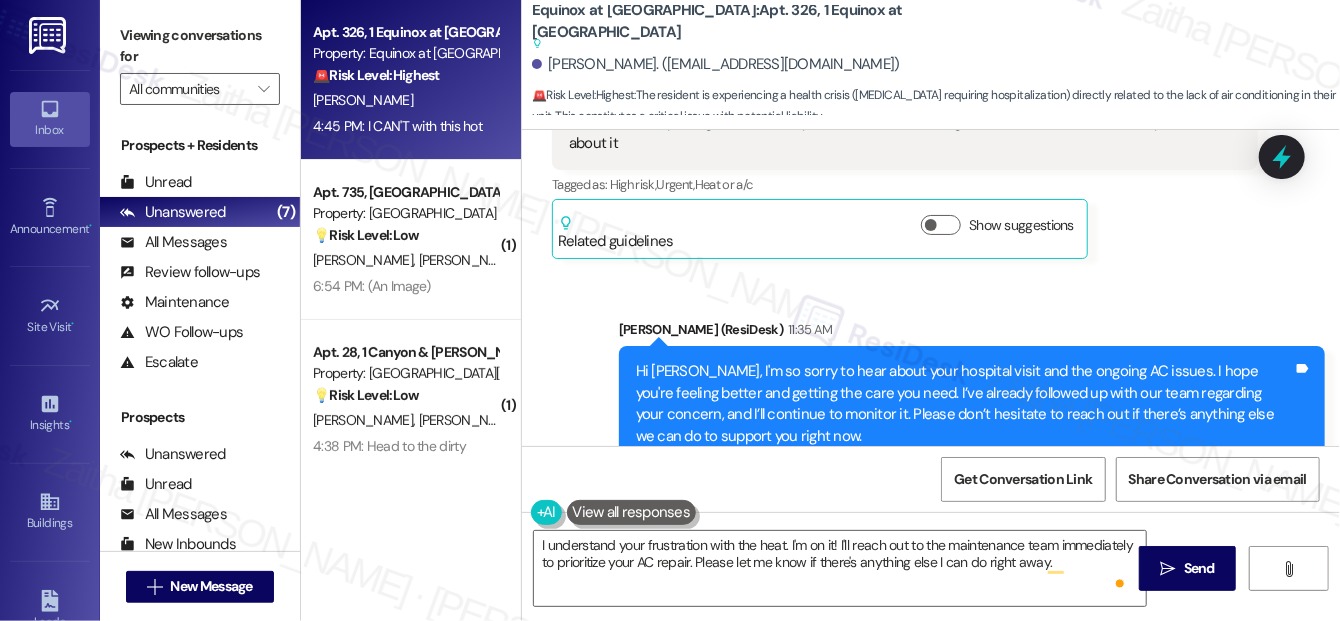 drag, startPoint x: 626, startPoint y: 313, endPoint x: 877, endPoint y: 304, distance: 251.1613 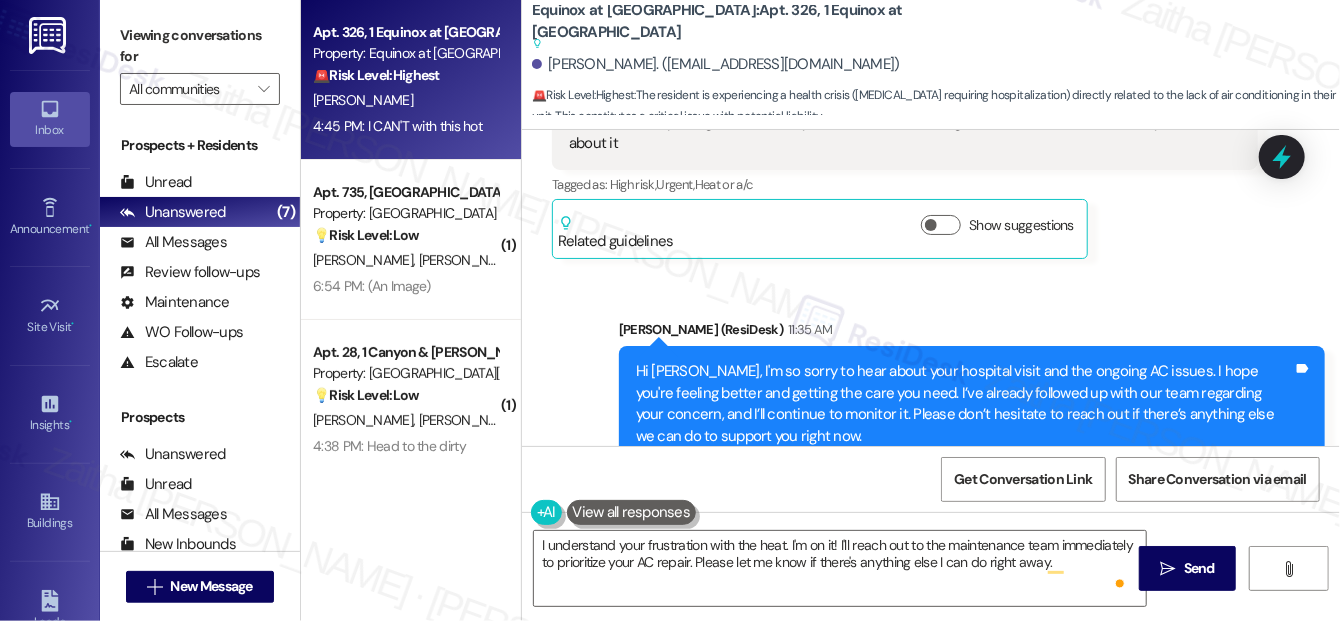 click on "I need a air conditioning Asap the house is SO hot  Tags and notes" at bounding box center [735, 604] 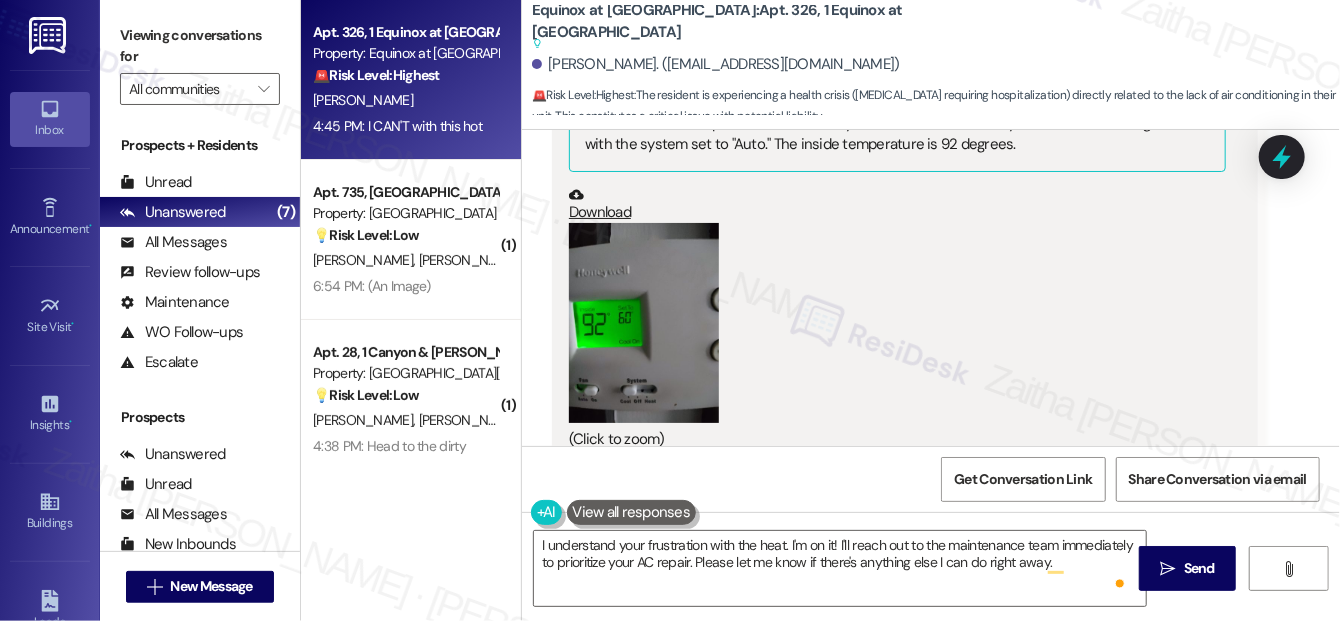 scroll, scrollTop: 26672, scrollLeft: 0, axis: vertical 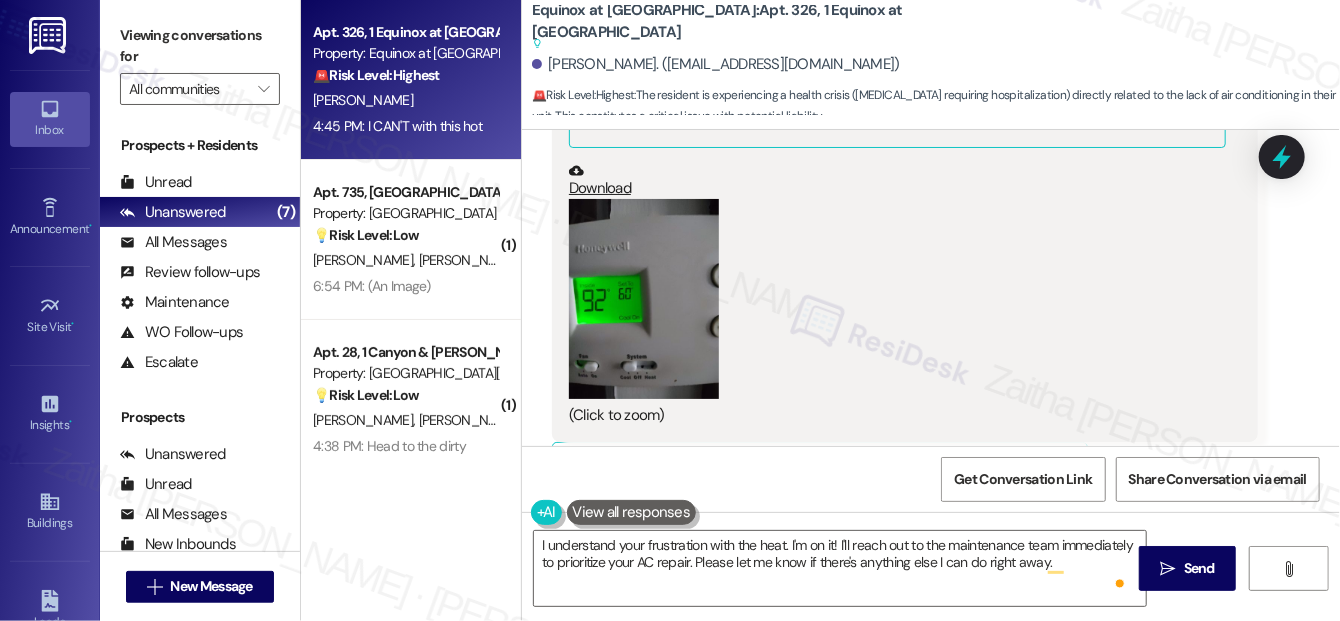 drag, startPoint x: 562, startPoint y: 279, endPoint x: 811, endPoint y: 291, distance: 249.28899 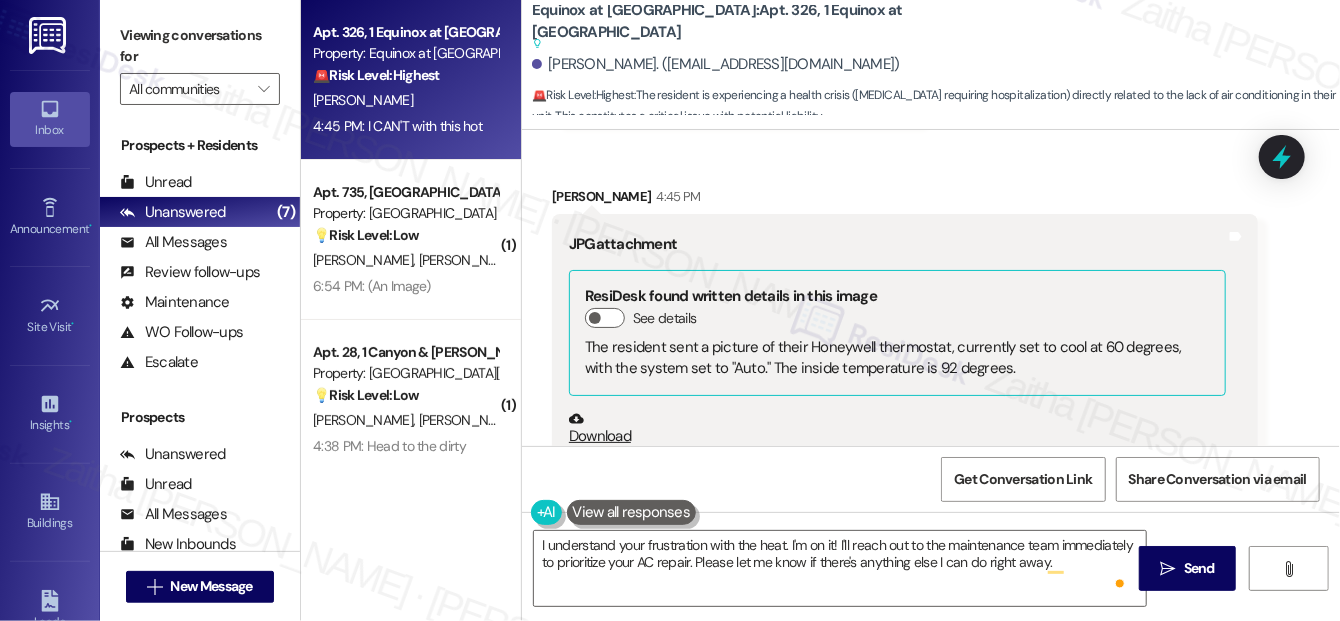 scroll, scrollTop: 26400, scrollLeft: 0, axis: vertical 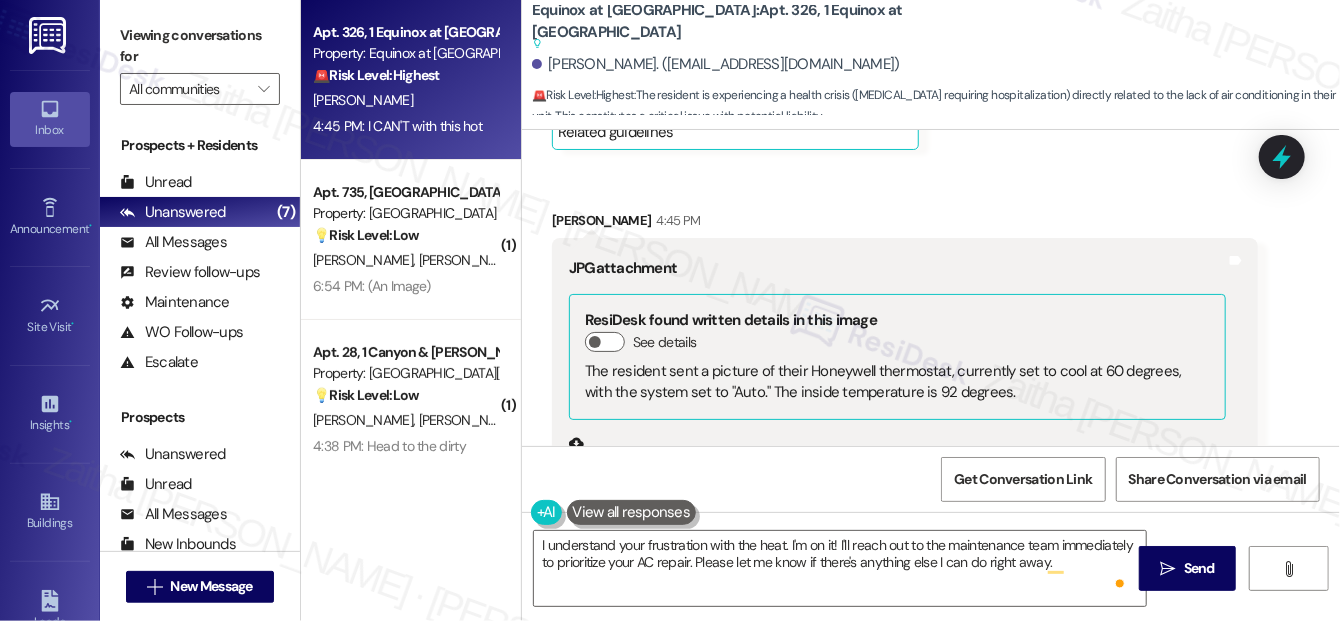 click at bounding box center [644, 571] 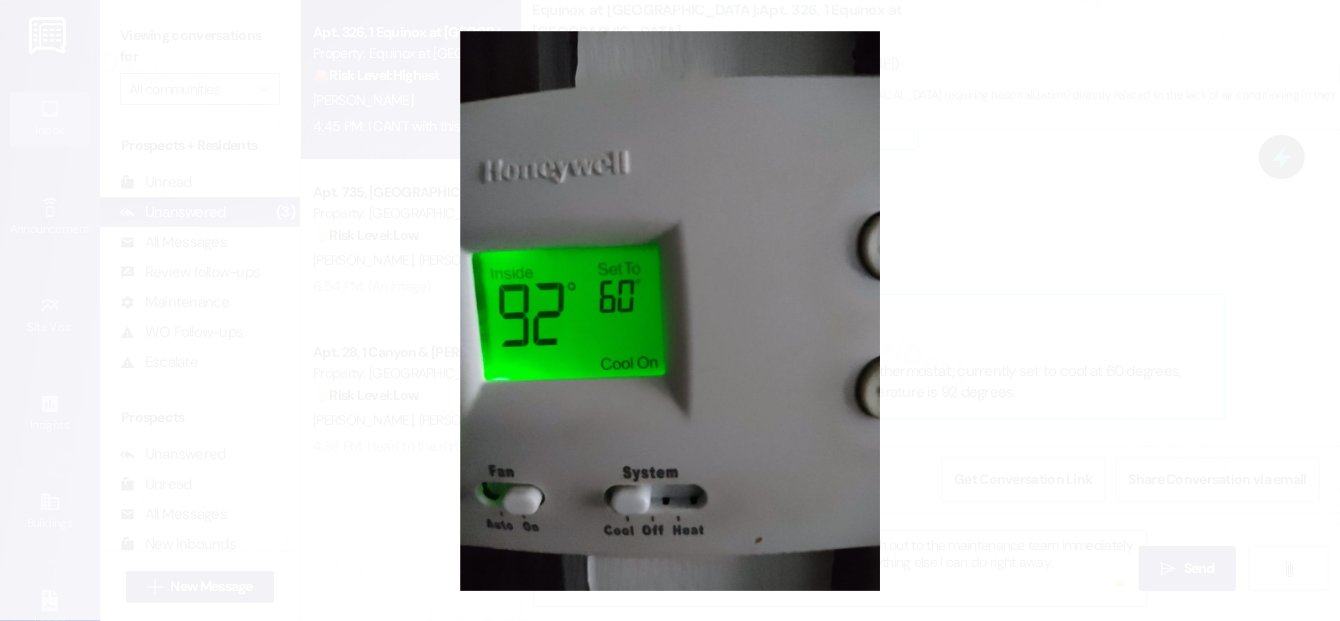 click at bounding box center (670, 310) 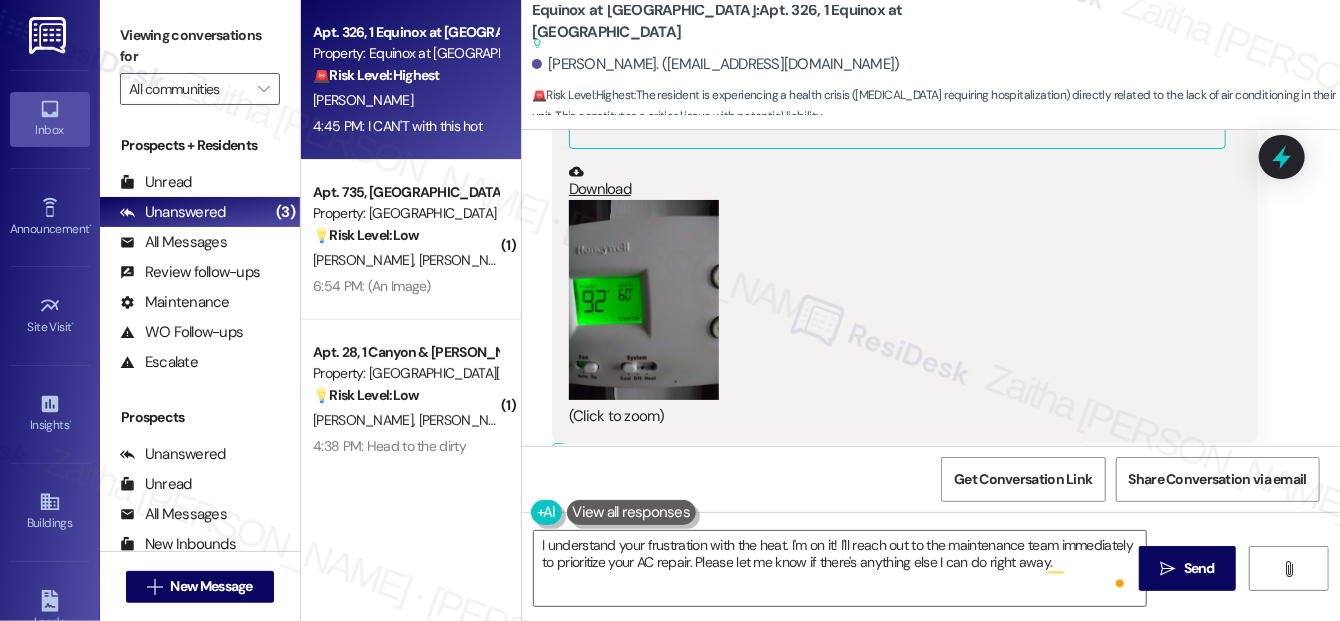 scroll, scrollTop: 26672, scrollLeft: 0, axis: vertical 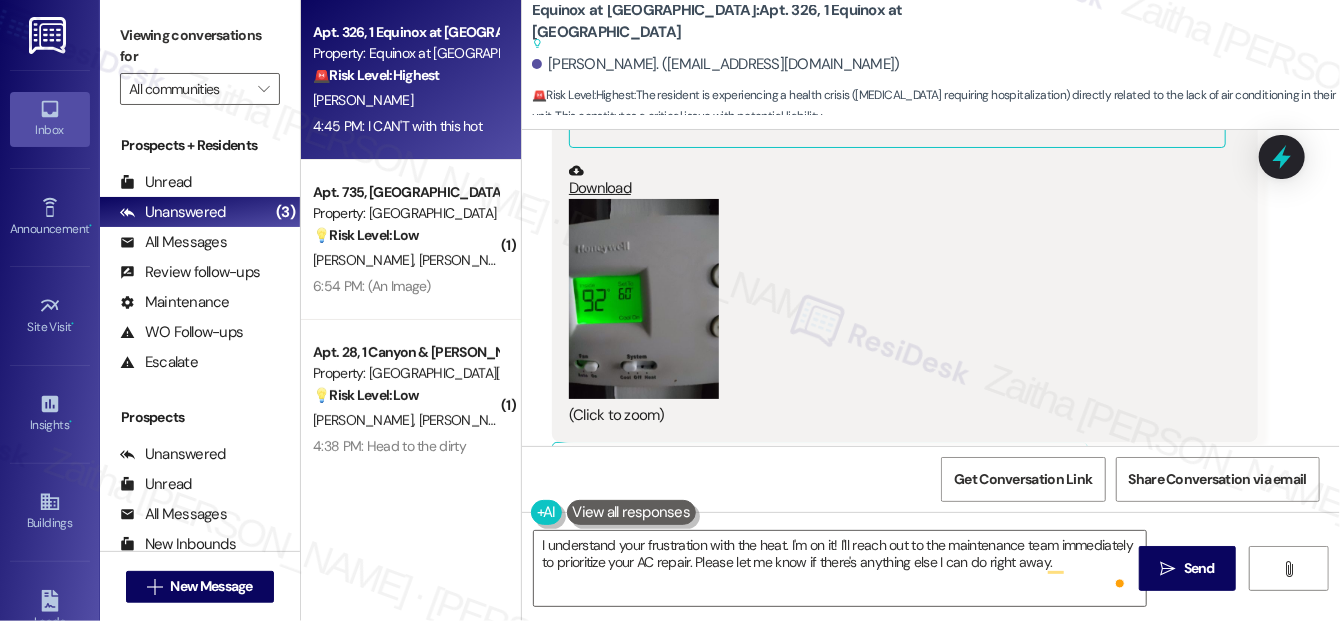 click on "Received via SMS [PERSON_NAME] 1:03 PM I need a air conditioning Asap the house is SO hot  Tags and notes Tagged as:   Heat or a/c ,  Click to highlight conversations about Heat or a/c High risk ,  Click to highlight conversations about High risk Maintenance request Click to highlight conversations about Maintenance request  Related guidelines Show suggestions Received via SMS [PERSON_NAME] 4:45 PM JPG  attachment ResiDesk found written details in this image   See details The resident sent a picture of their Honeywell thermostat, currently set to cool at 60 degrees, with the system set to "Auto." The inside temperature is 92 degrees.
Download   (Click to zoom) Tags and notes  Related guidelines Show suggestions Received via SMS 4:45 PM [PERSON_NAME] 4:45 PM I CAN'T with this hot Tags and notes" at bounding box center (931, 146) 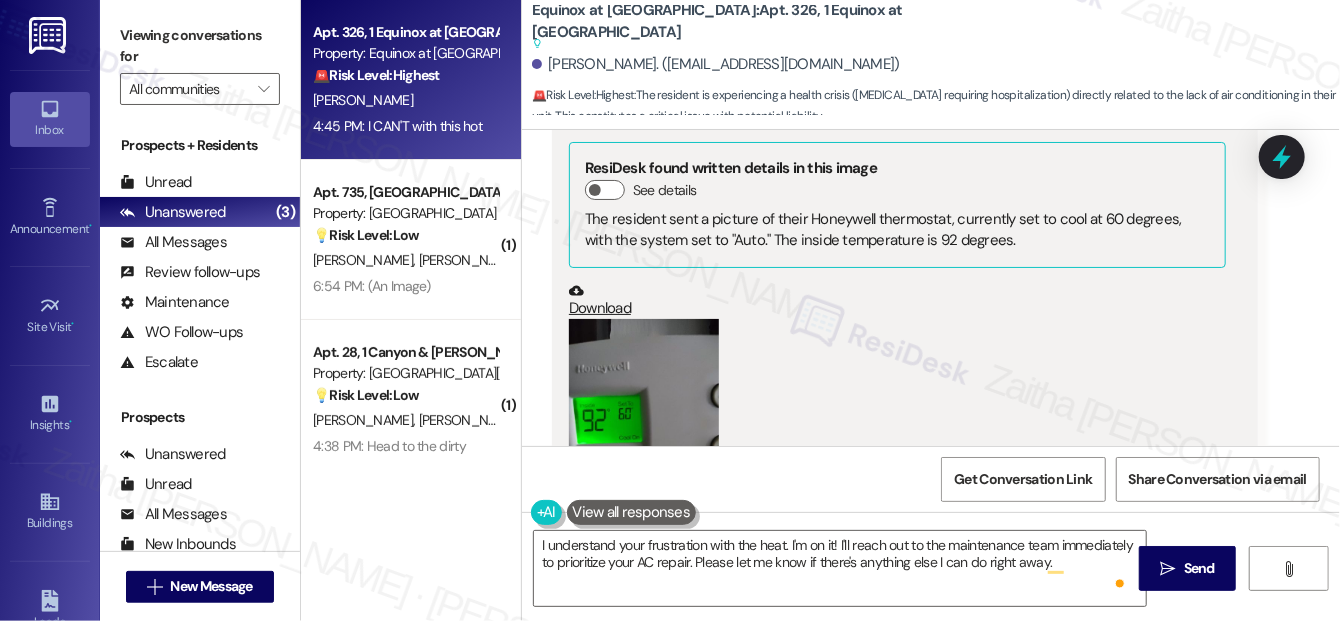 scroll, scrollTop: 26672, scrollLeft: 0, axis: vertical 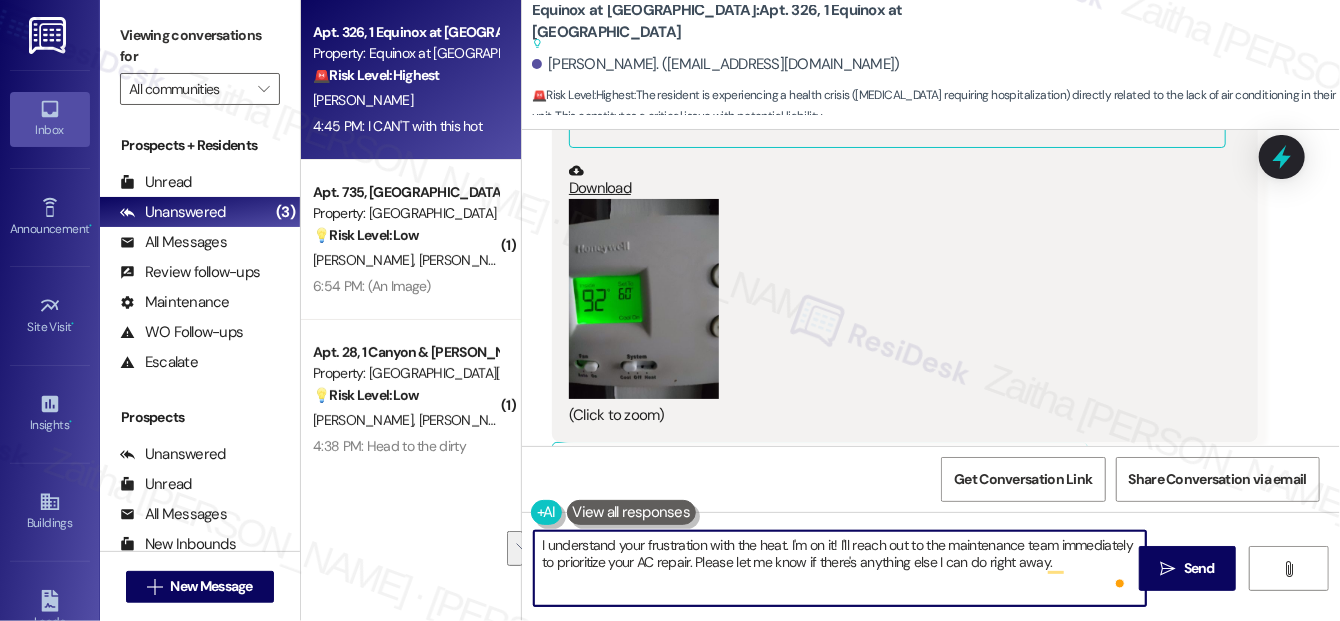 drag, startPoint x: 541, startPoint y: 543, endPoint x: 1113, endPoint y: 564, distance: 572.3854 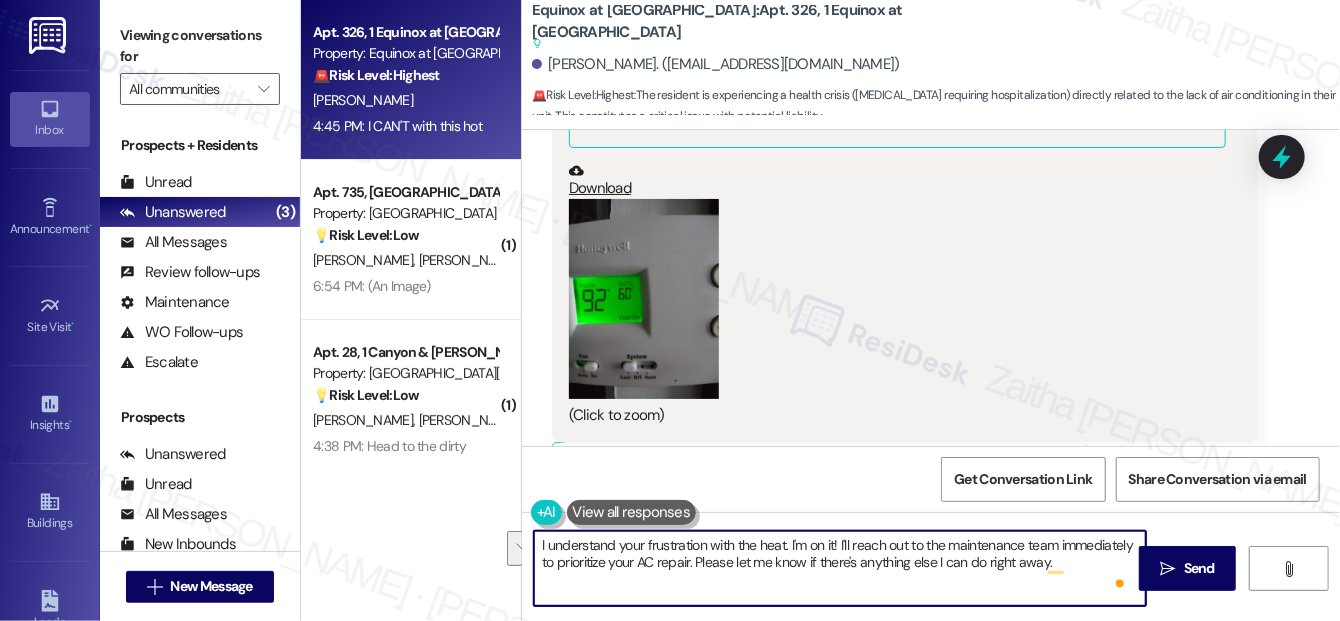 click on "I understand your frustration with the heat. I'm on it! I'll reach out to the maintenance team immediately to prioritize your AC repair. Please let me know if there's anything else I can do right away." at bounding box center [840, 568] 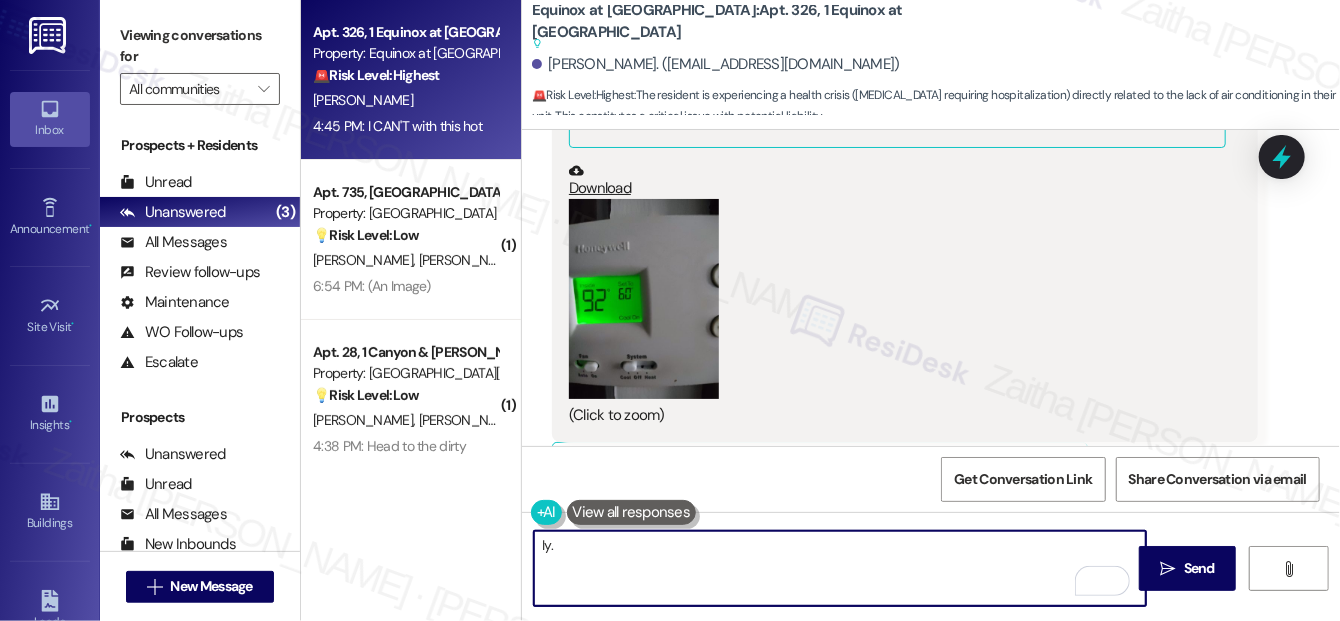 drag, startPoint x: 557, startPoint y: 537, endPoint x: 540, endPoint y: 537, distance: 17 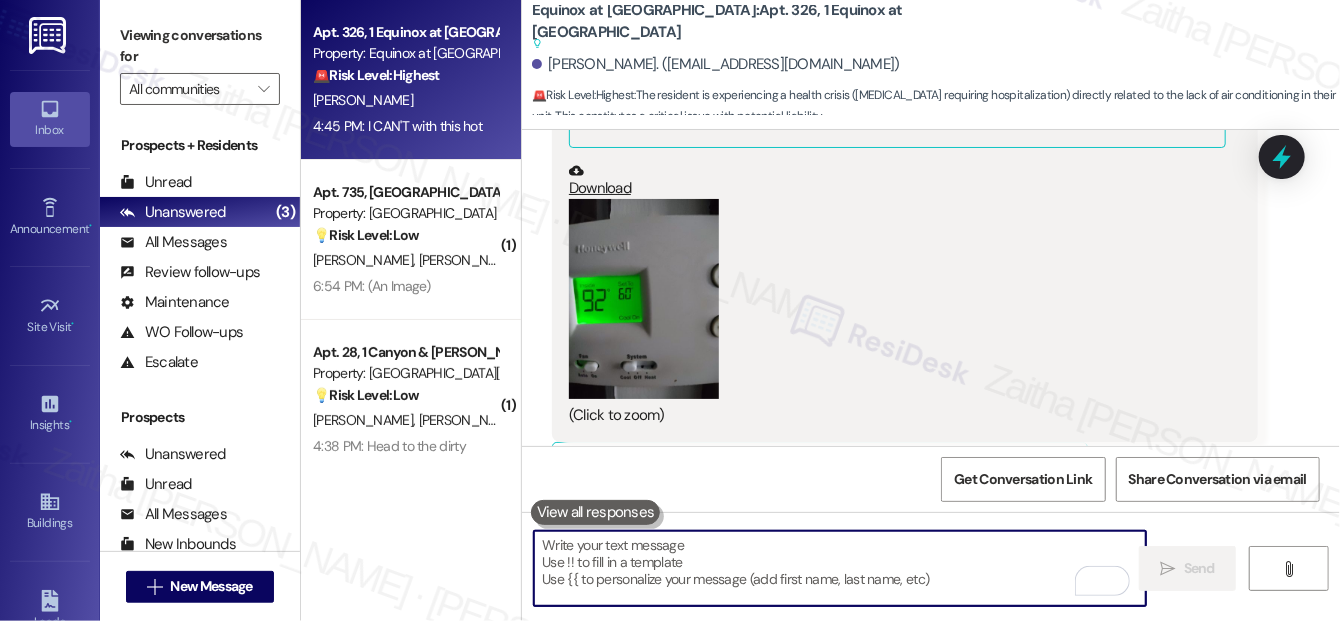 paste on "Thank you for the update, and I’m really sorry you're still dealing with this heat—92° inside is absolutely uncomfortable. I’ve already followed up with the team and will follow up again now to emphasize the urgency. I’ll let you know as soon as I have an update." 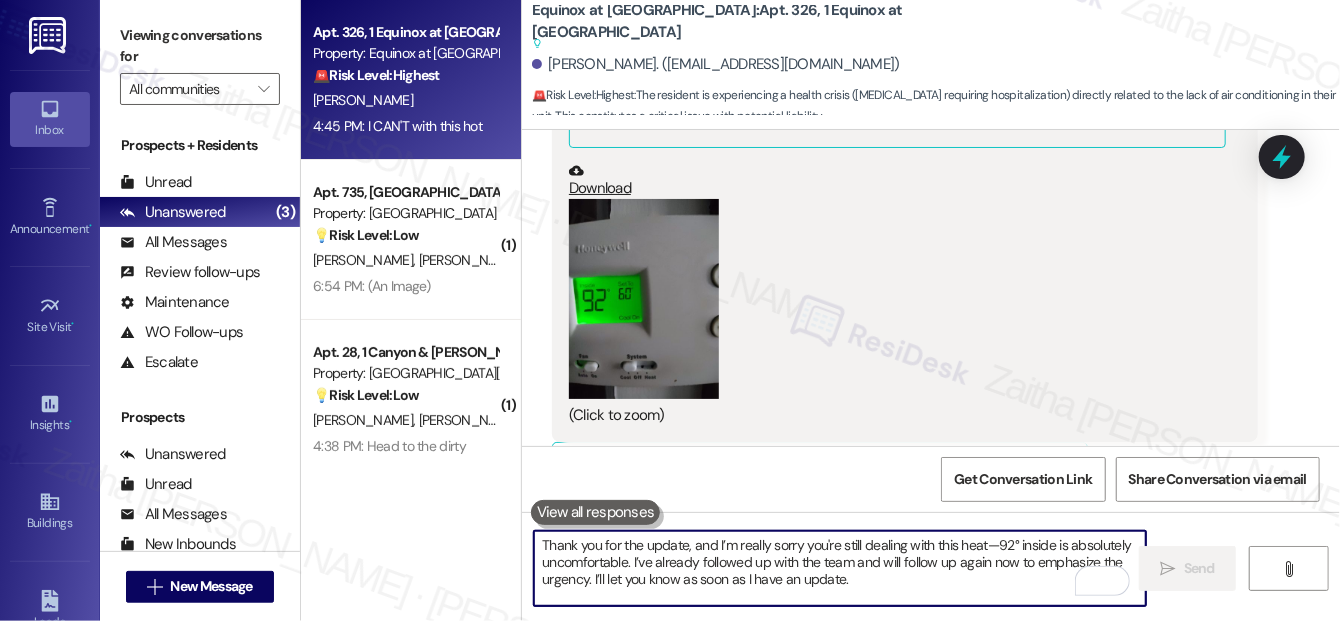 paste on "Thank you for the update, and I’m really sorry you're still dealing with this heat—92° inside is absolutely uncomfortable. I’ve already followed up with the team and will follow up again now to emphasize the urgency. I’ll let you know as soon as I have an update." 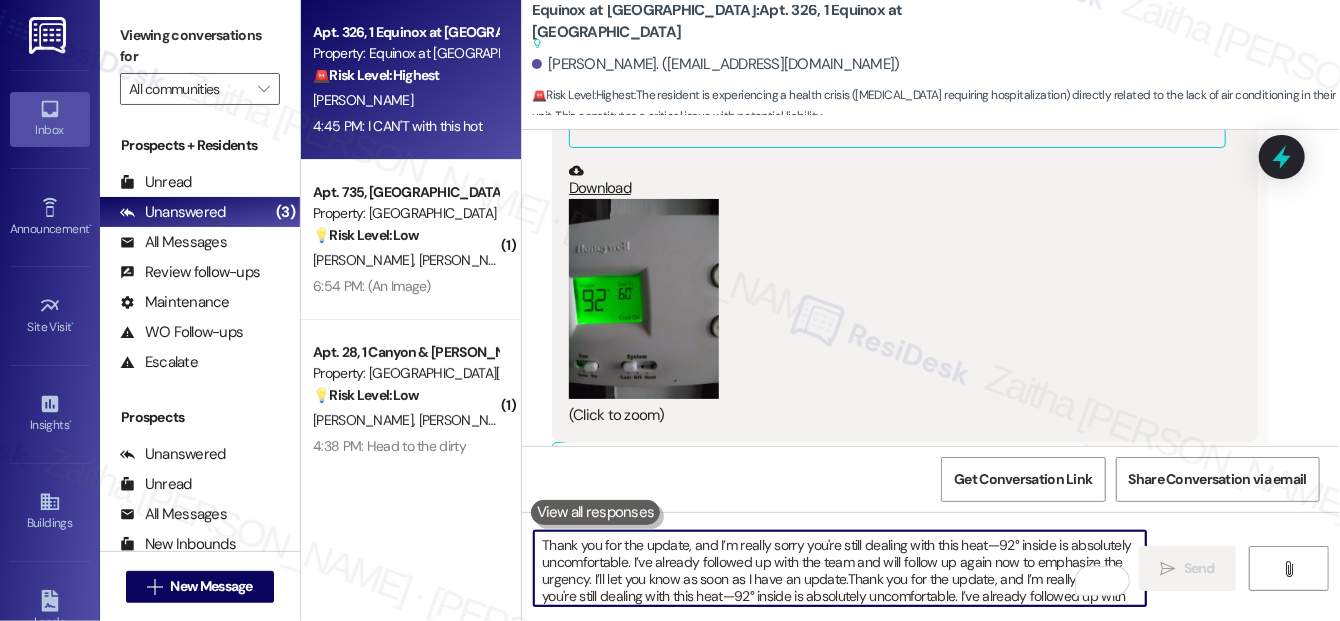 scroll, scrollTop: 34, scrollLeft: 0, axis: vertical 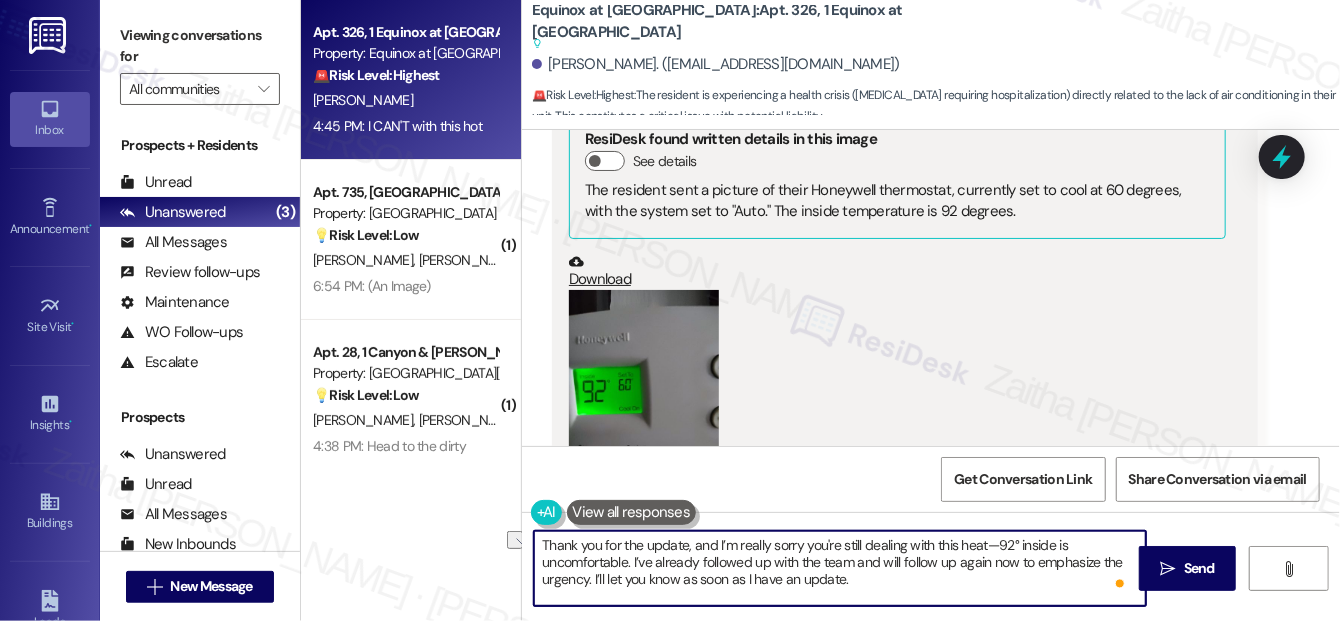 drag, startPoint x: 591, startPoint y: 578, endPoint x: 880, endPoint y: 580, distance: 289.00693 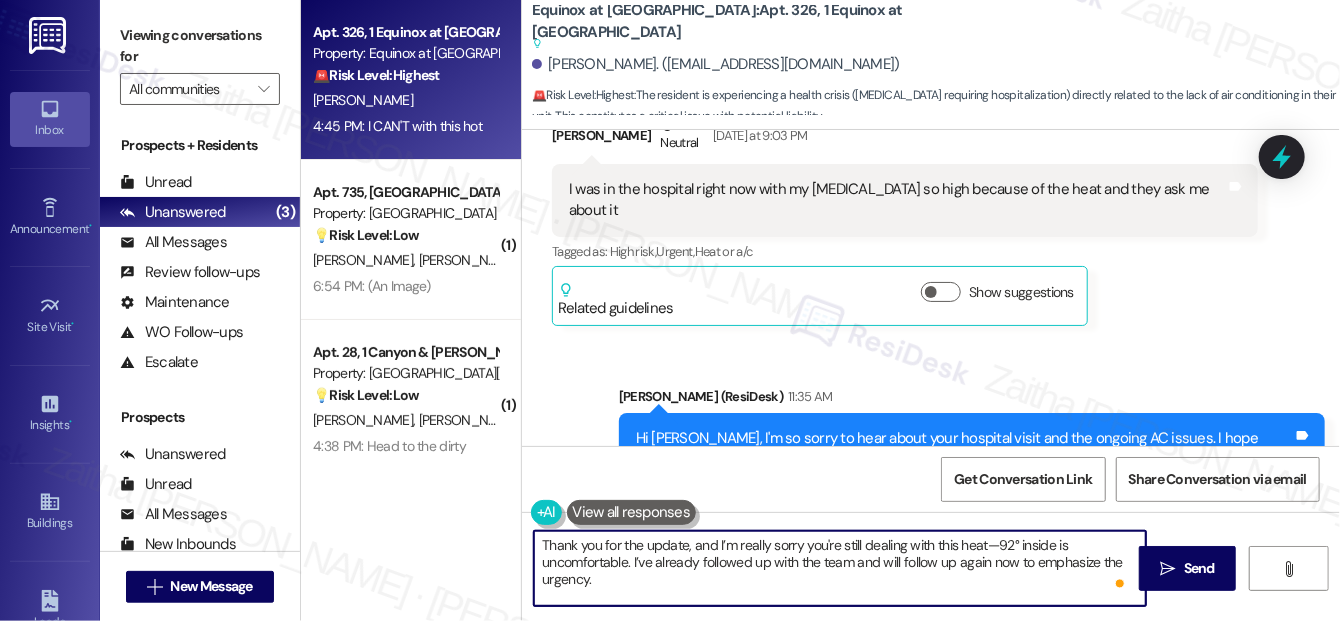 scroll, scrollTop: 25672, scrollLeft: 0, axis: vertical 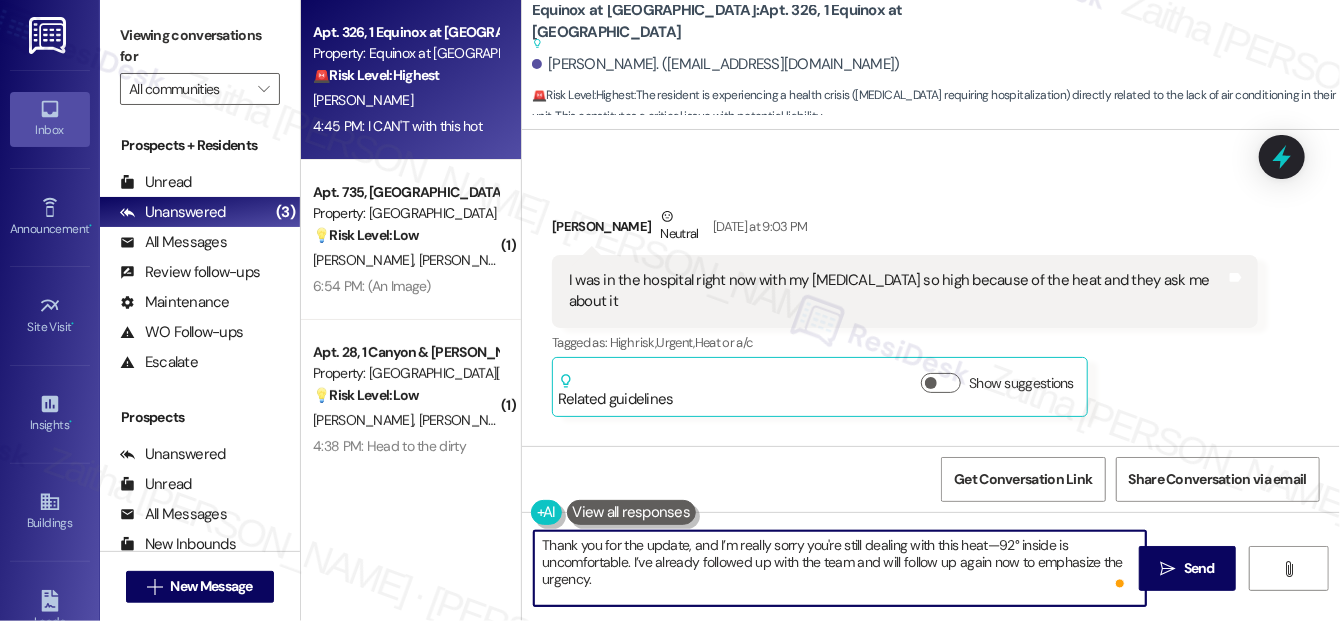 paste on "Thank you for your patience, and I truly understand how frustrating this is." 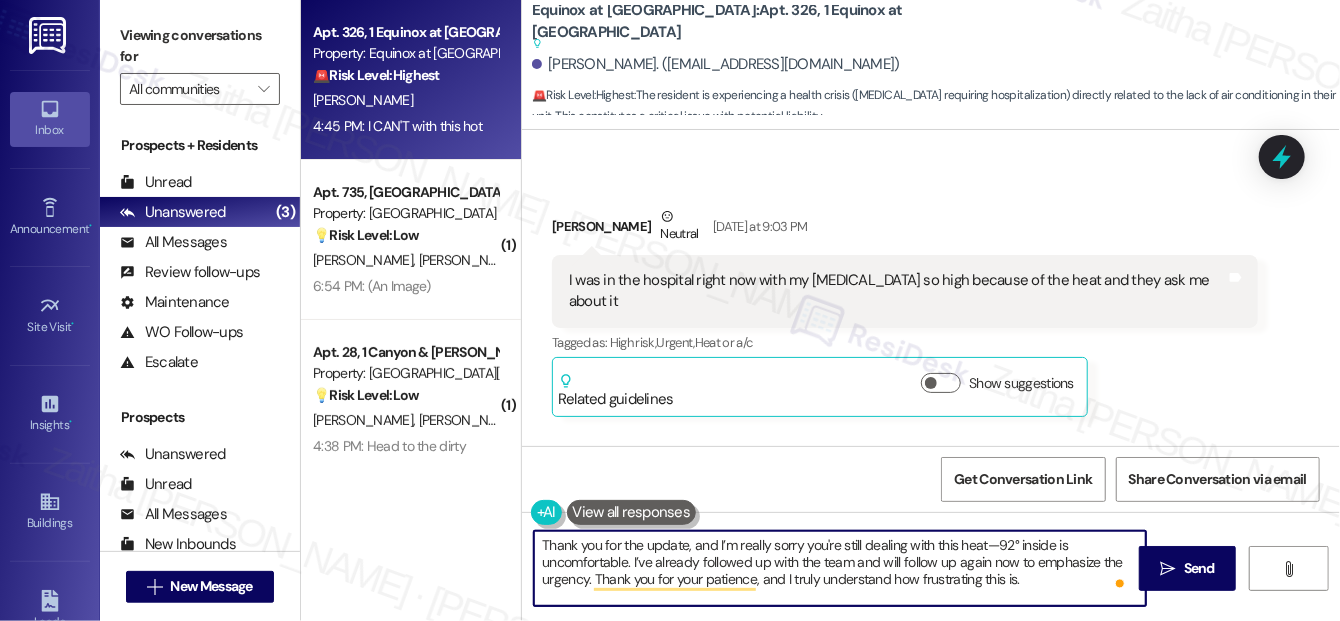 click on "Thank you for the update, and I’m really sorry you're still dealing with this heat—92° inside is uncomfortable. I’ve already followed up with the team and will follow up again now to emphasize the urgency. Thank you for your patience, and I truly understand how frustrating this is." at bounding box center (840, 568) 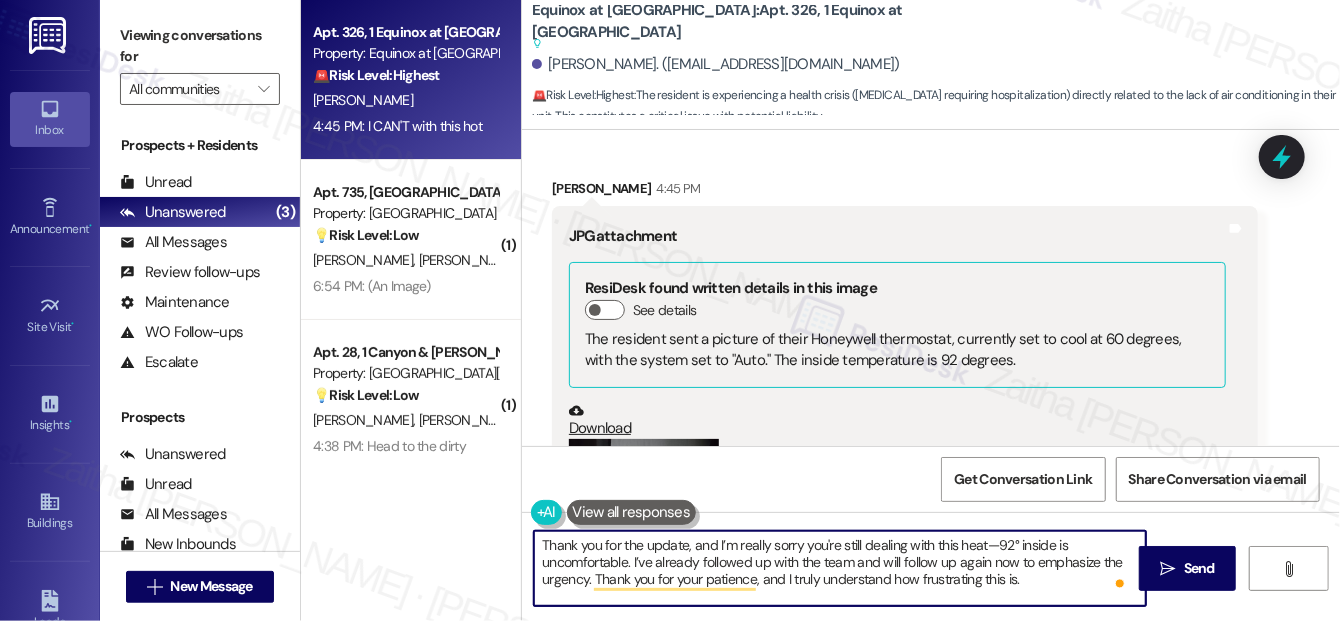 scroll, scrollTop: 26672, scrollLeft: 0, axis: vertical 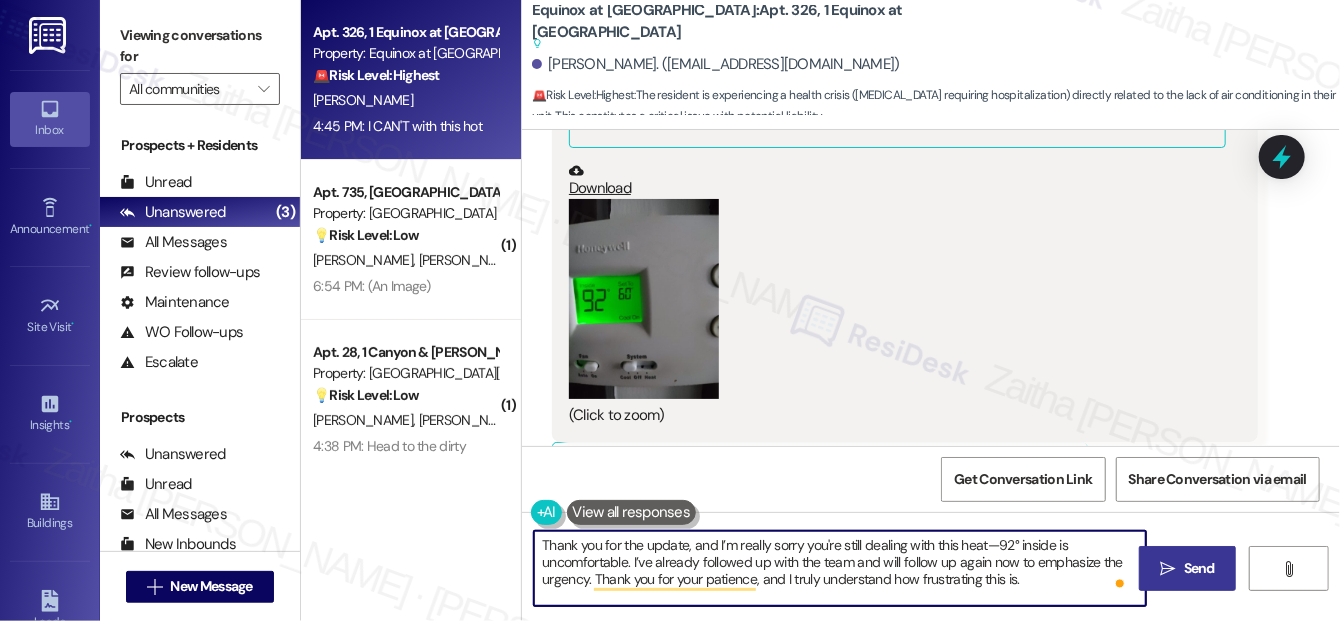 type on "Thank you for the update, and I’m really sorry you're still dealing with this heat—92° inside is uncomfortable. I’ve already followed up with the team and will follow up again now to emphasize the urgency. Thank you for your patience, and I truly understand how frustrating this is." 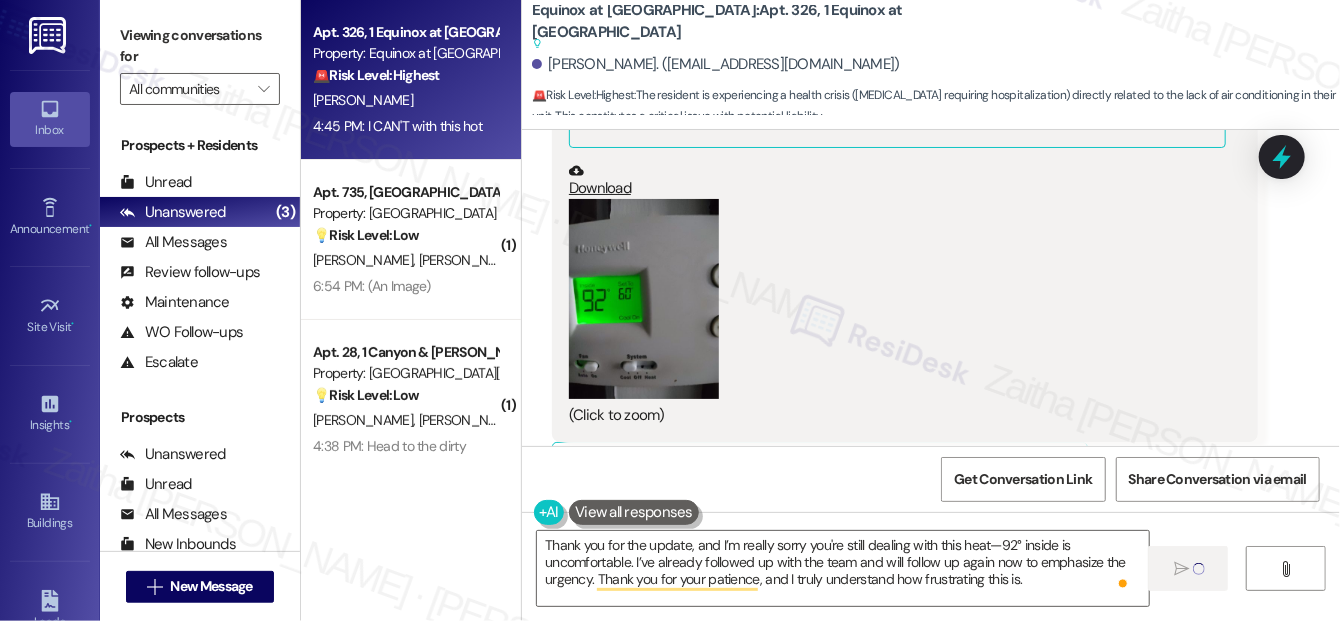 type 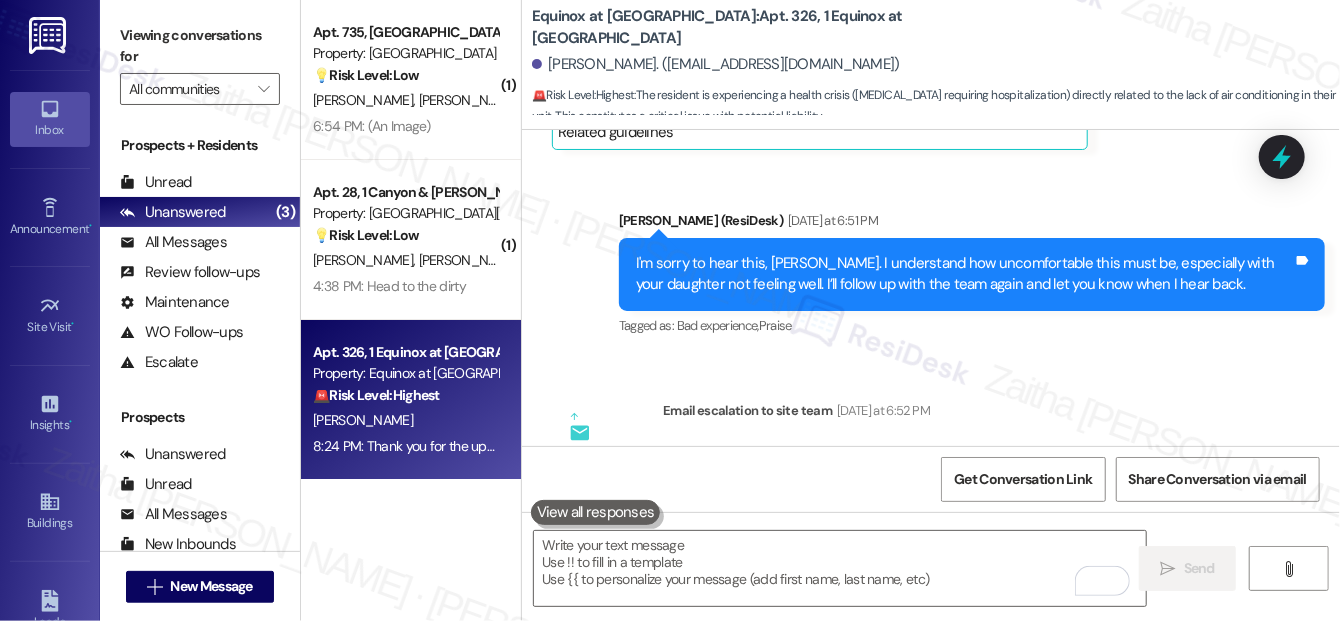 scroll, scrollTop: 25165, scrollLeft: 0, axis: vertical 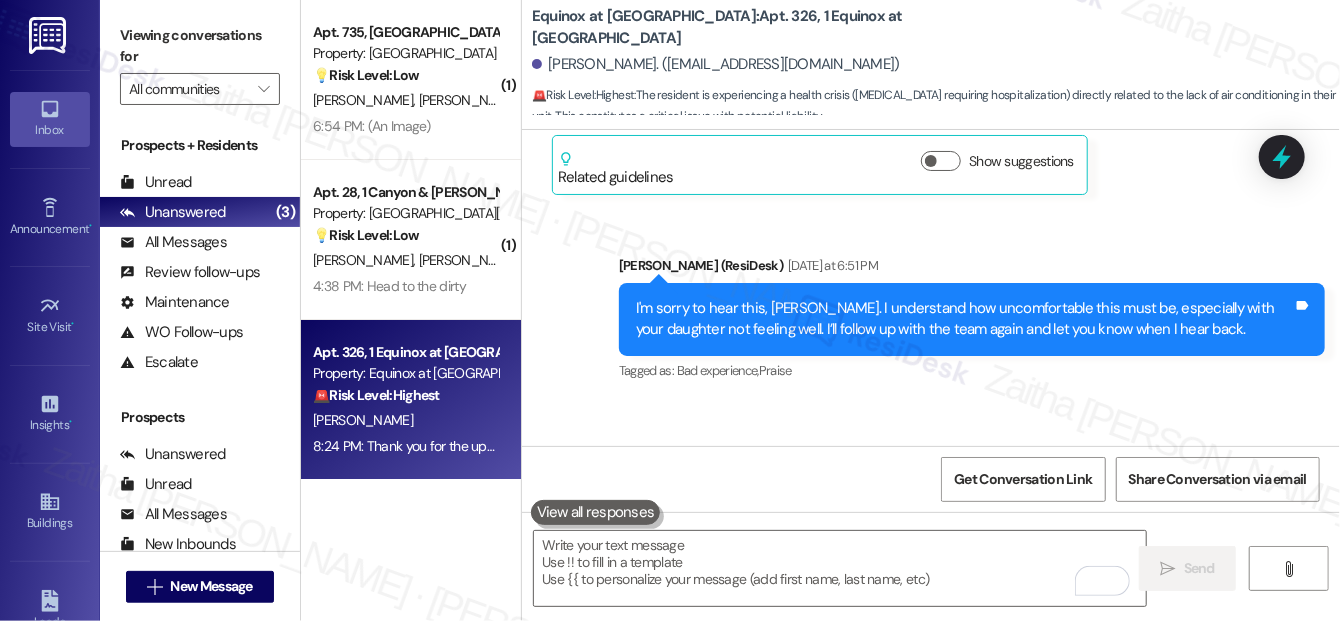 drag, startPoint x: 725, startPoint y: 262, endPoint x: 1004, endPoint y: 274, distance: 279.25793 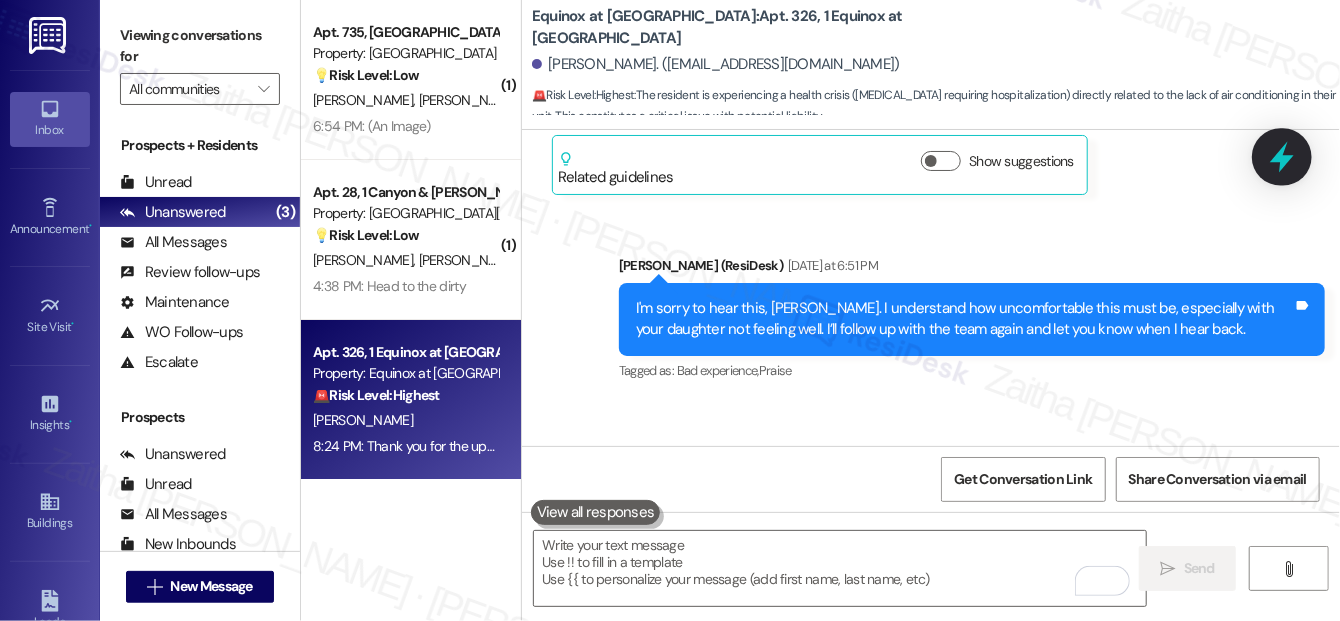 click 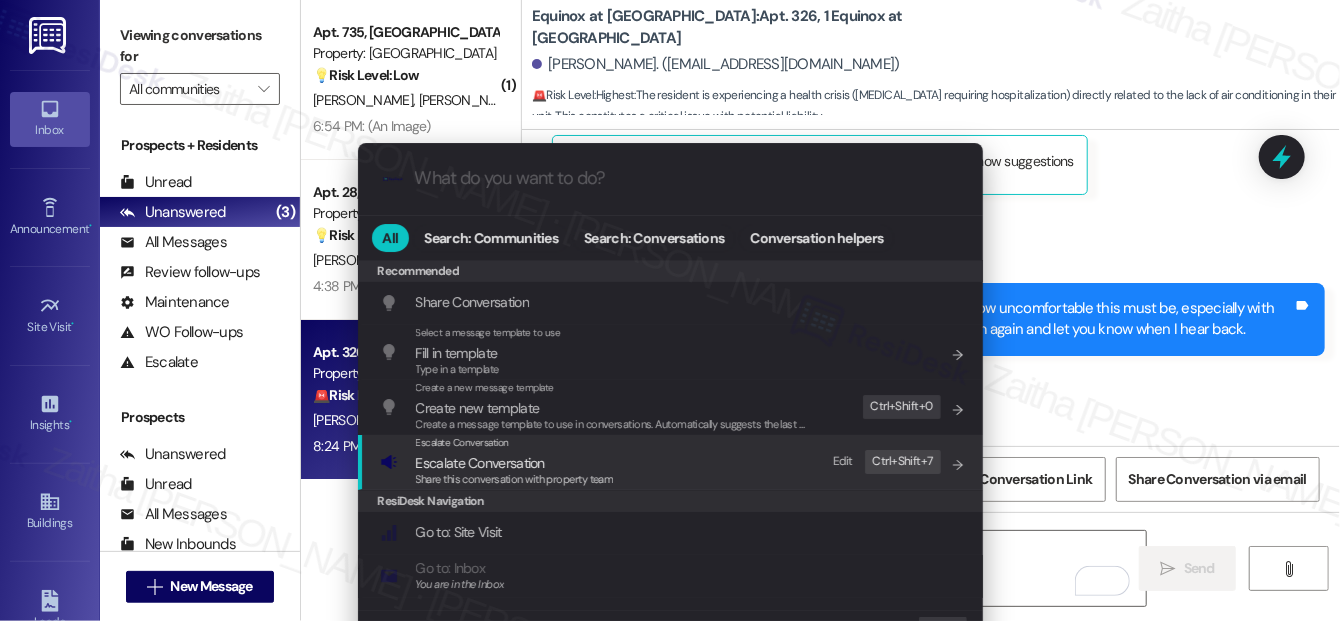 click on "Escalate Conversation" at bounding box center (480, 463) 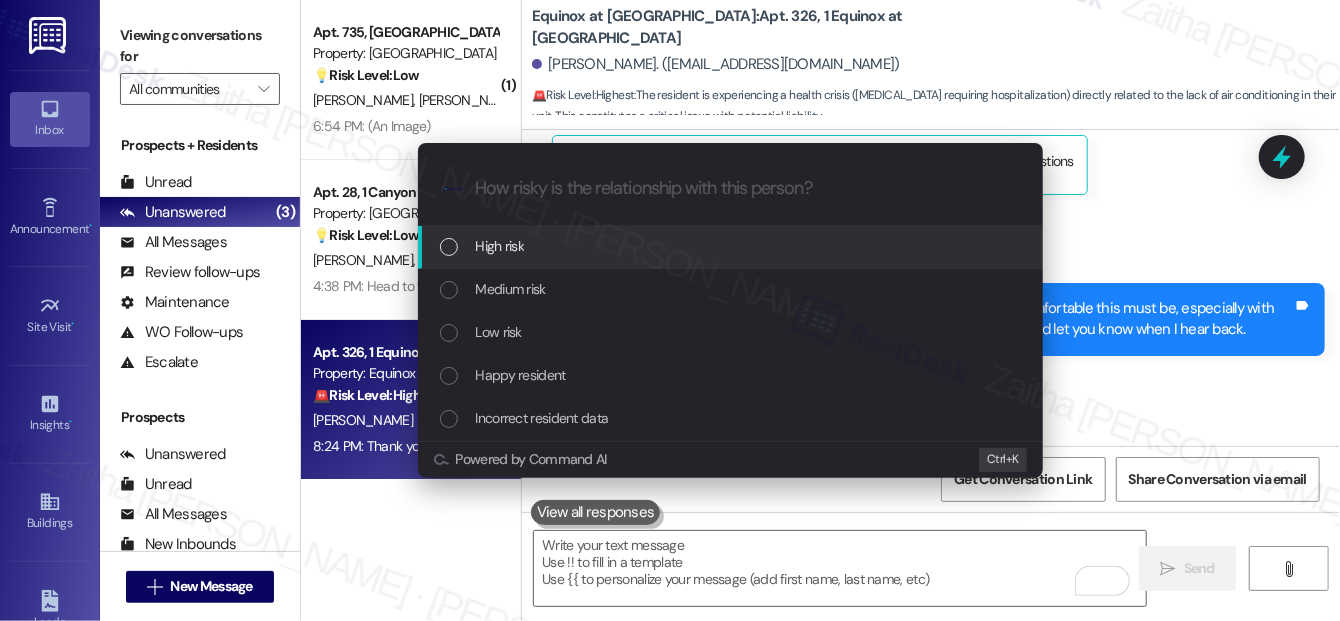 click on "High risk" at bounding box center (732, 246) 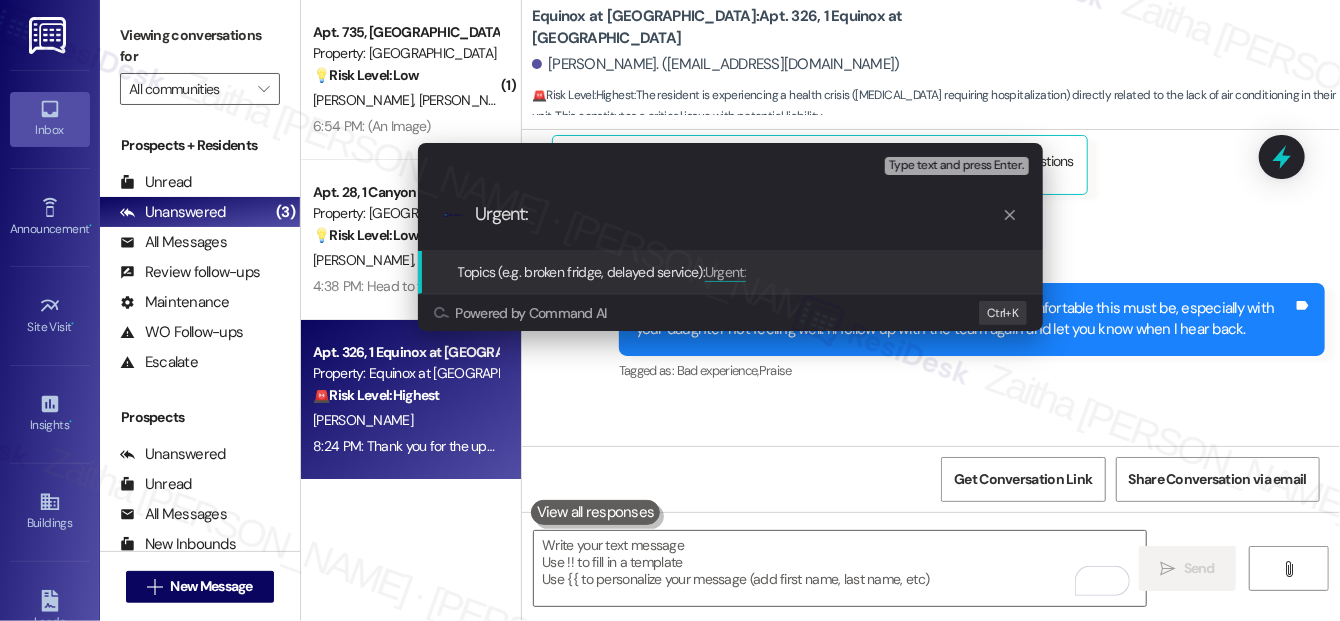paste on "Follow Up on WO #8480019 - AC Issue" 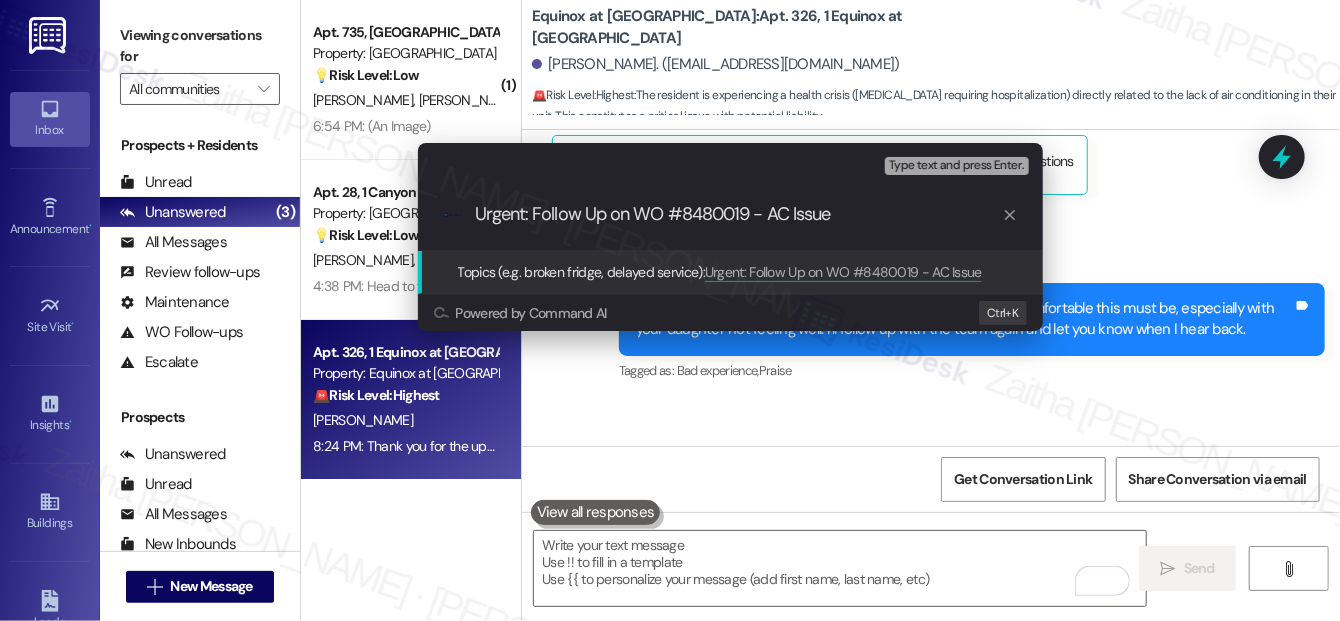 type 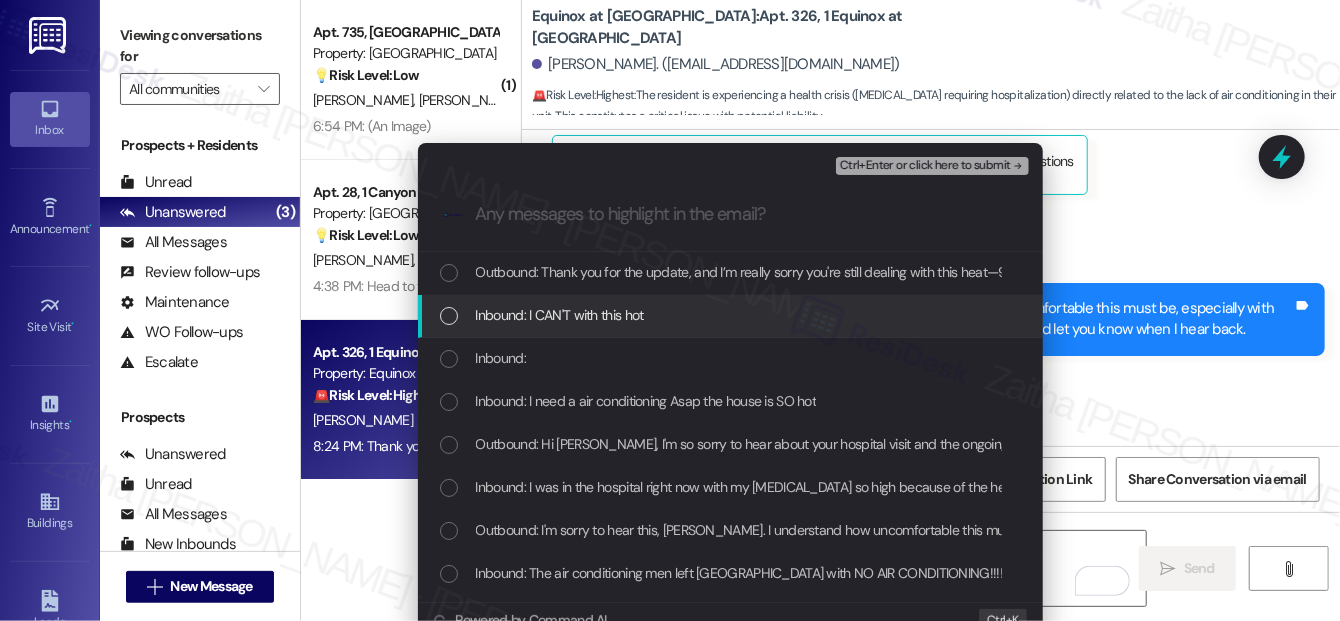 click on "Inbound: I CAN'T with this hot" at bounding box center [732, 315] 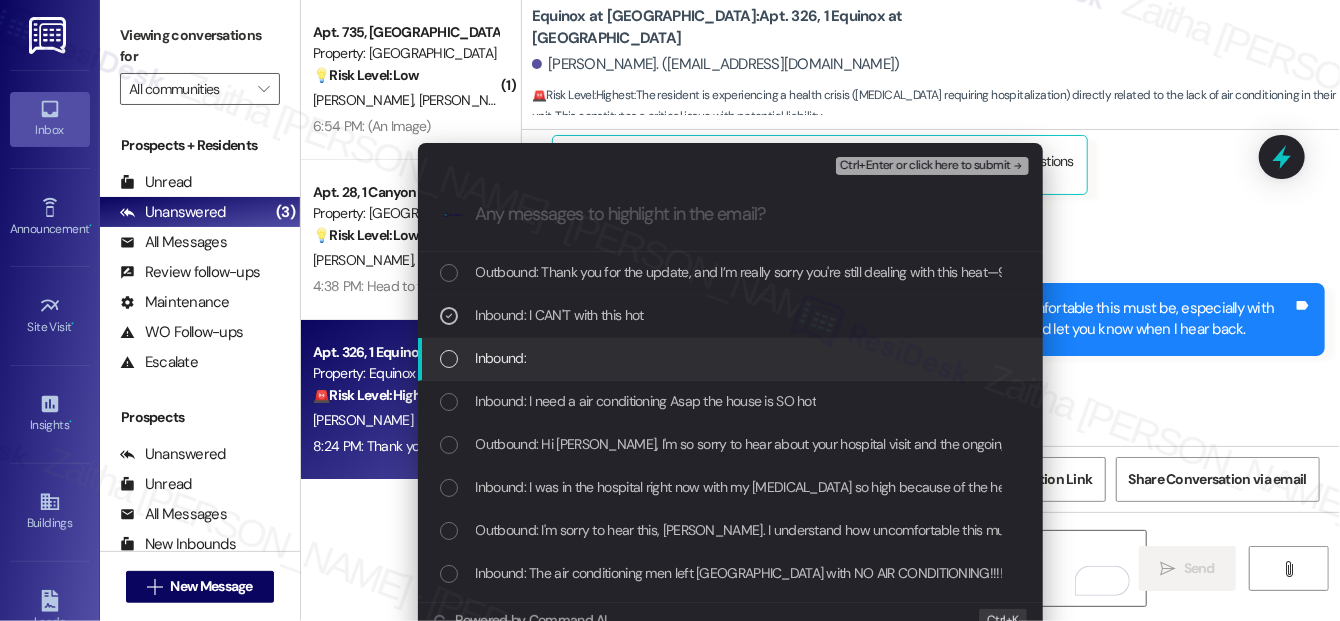 click on "Inbound:" at bounding box center [732, 358] 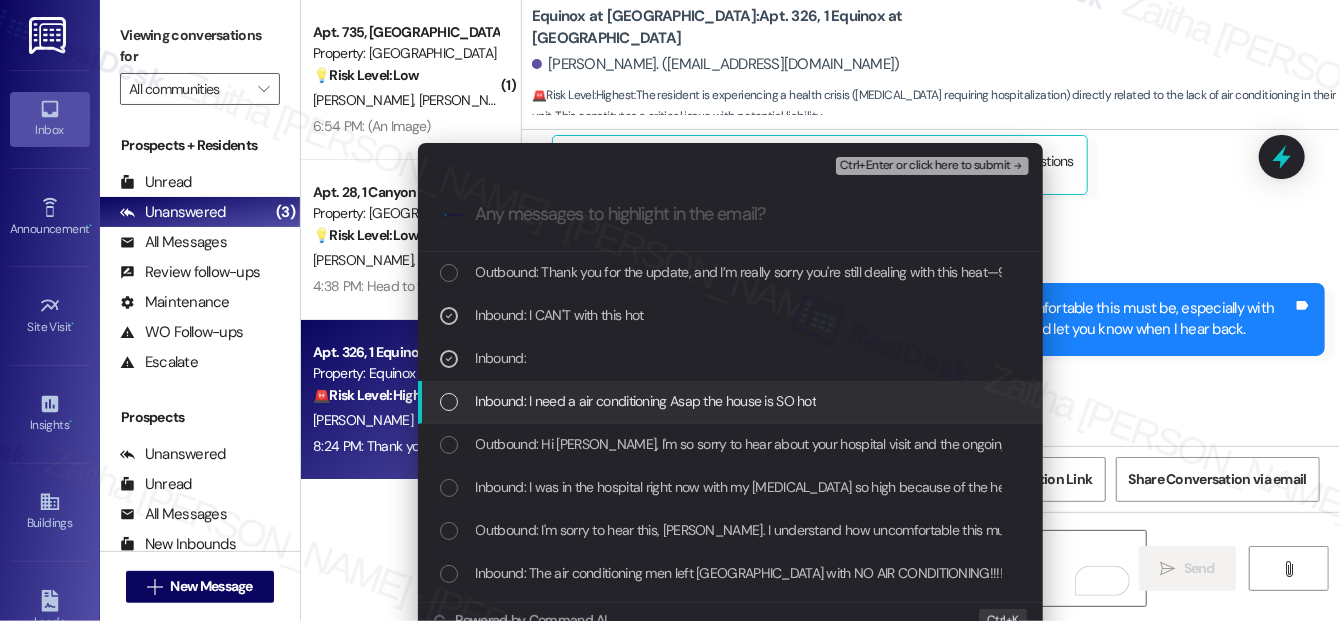 click at bounding box center [449, 402] 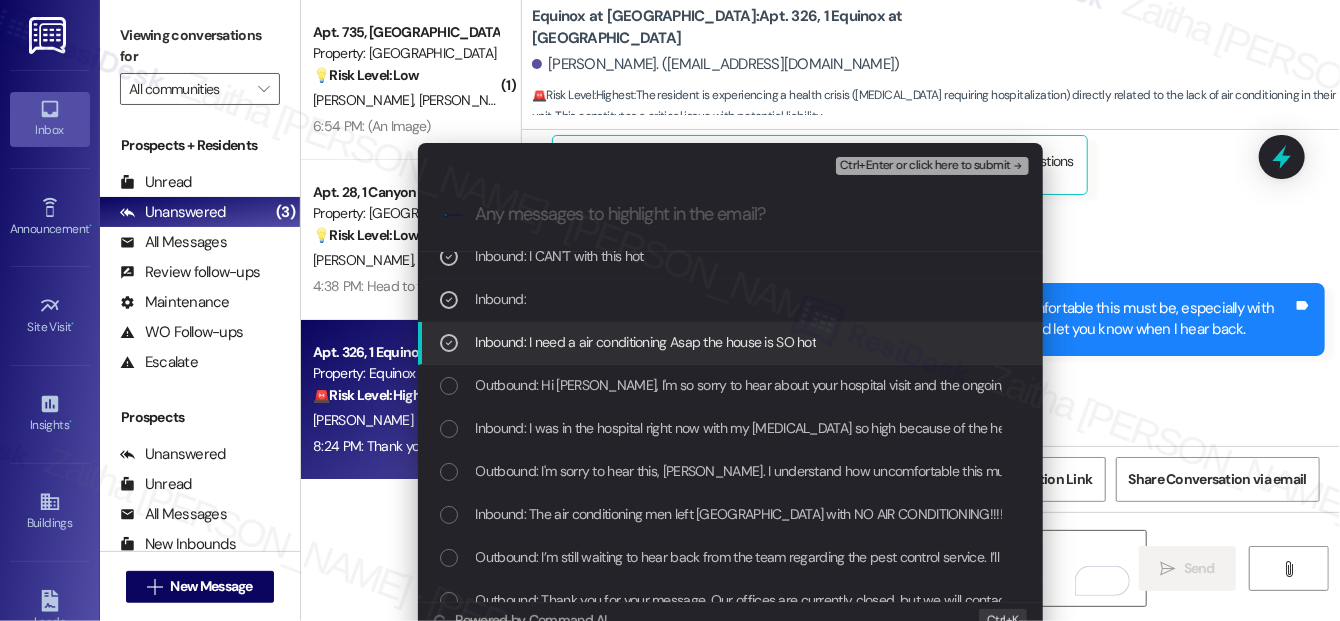 scroll, scrollTop: 90, scrollLeft: 0, axis: vertical 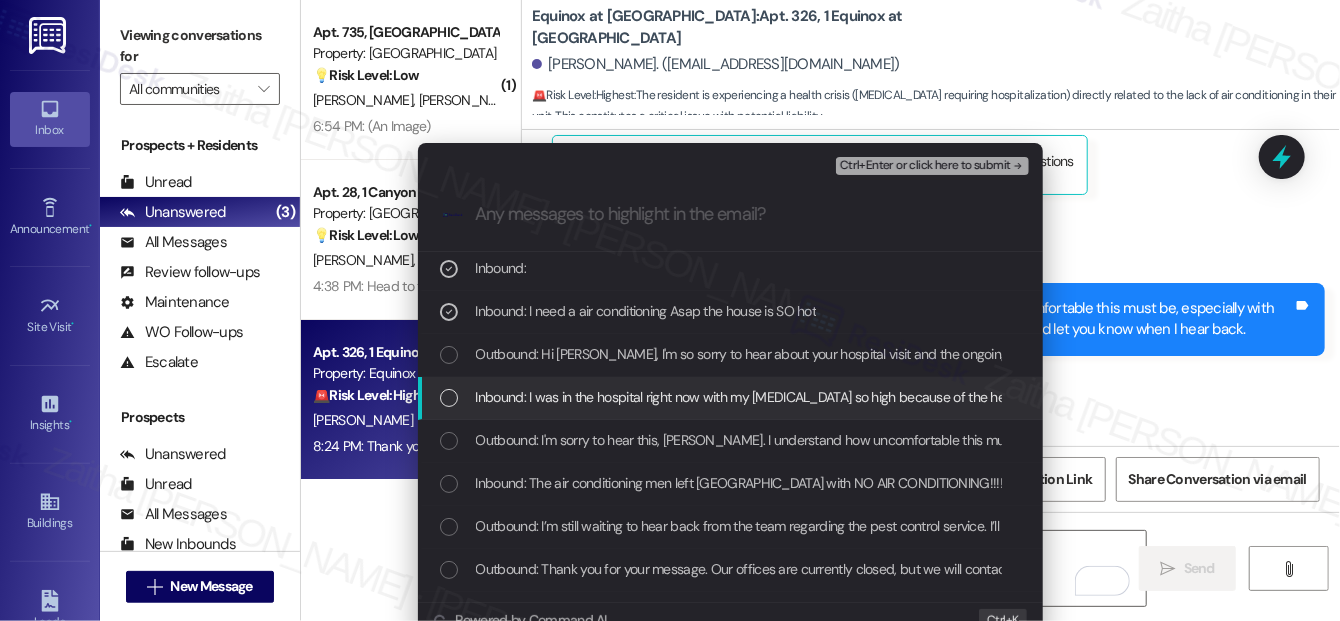 click on "Inbound: I was in the hospital right now with my [MEDICAL_DATA] so high because of the heat and they ask me about it" at bounding box center (732, 397) 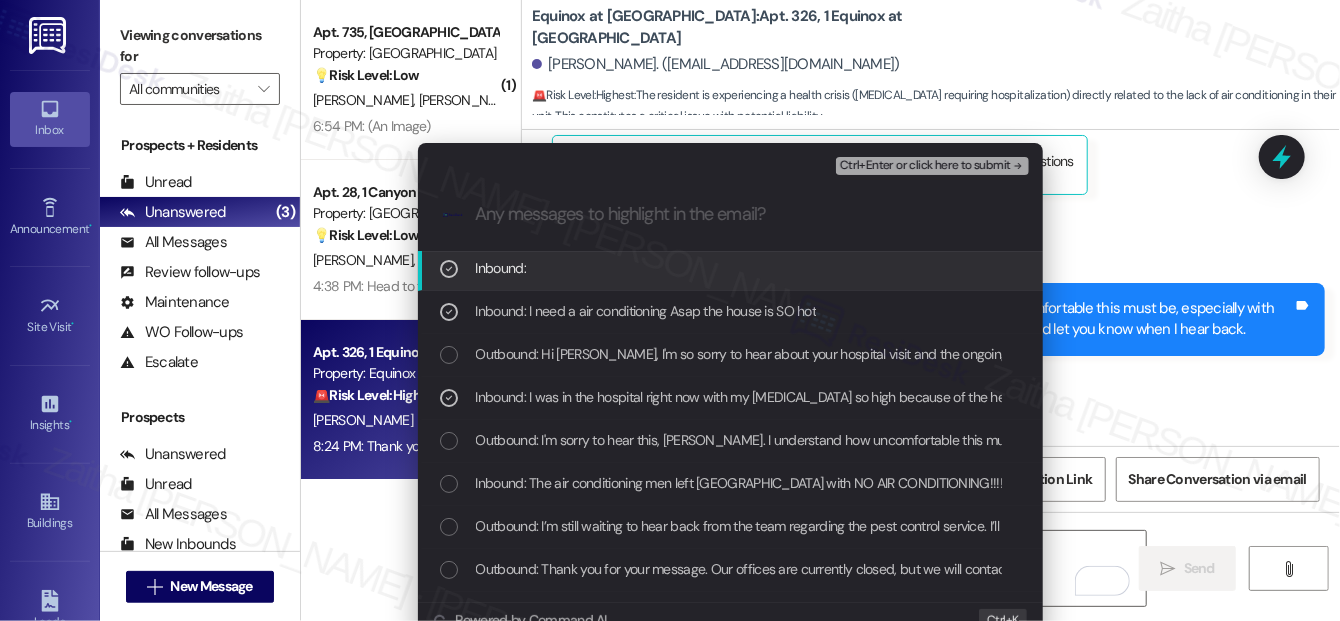 click on "Ctrl+Enter or click here to submit" at bounding box center (925, 166) 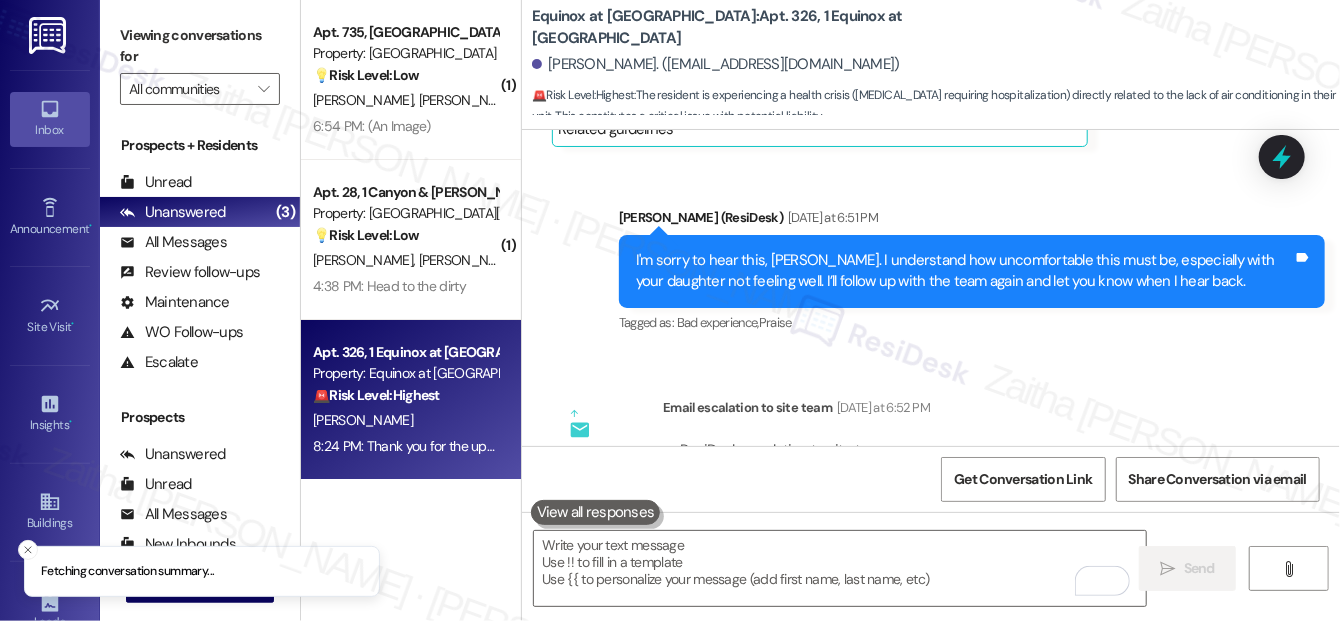 scroll, scrollTop: 25256, scrollLeft: 0, axis: vertical 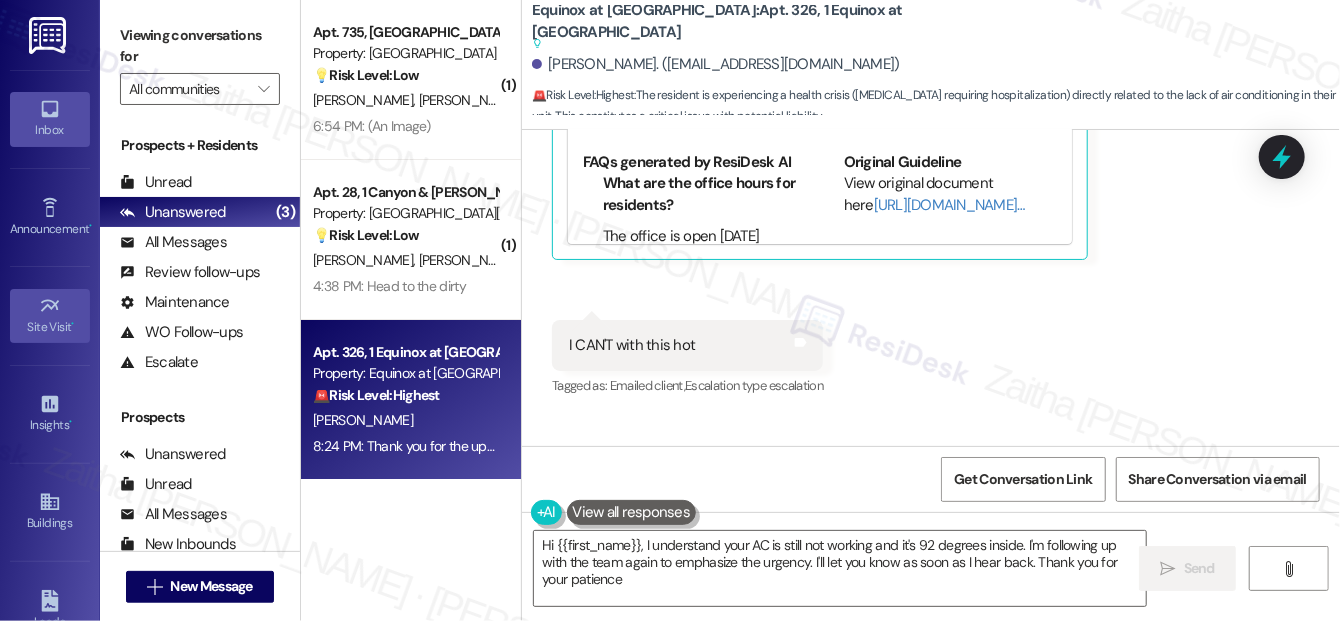 type on "Hi {{first_name}}, I understand your AC is still not working and it's 92 degrees inside. I'm following up with the team again to emphasize the urgency. I'll let you know as soon as I hear back. Thank you for your patience." 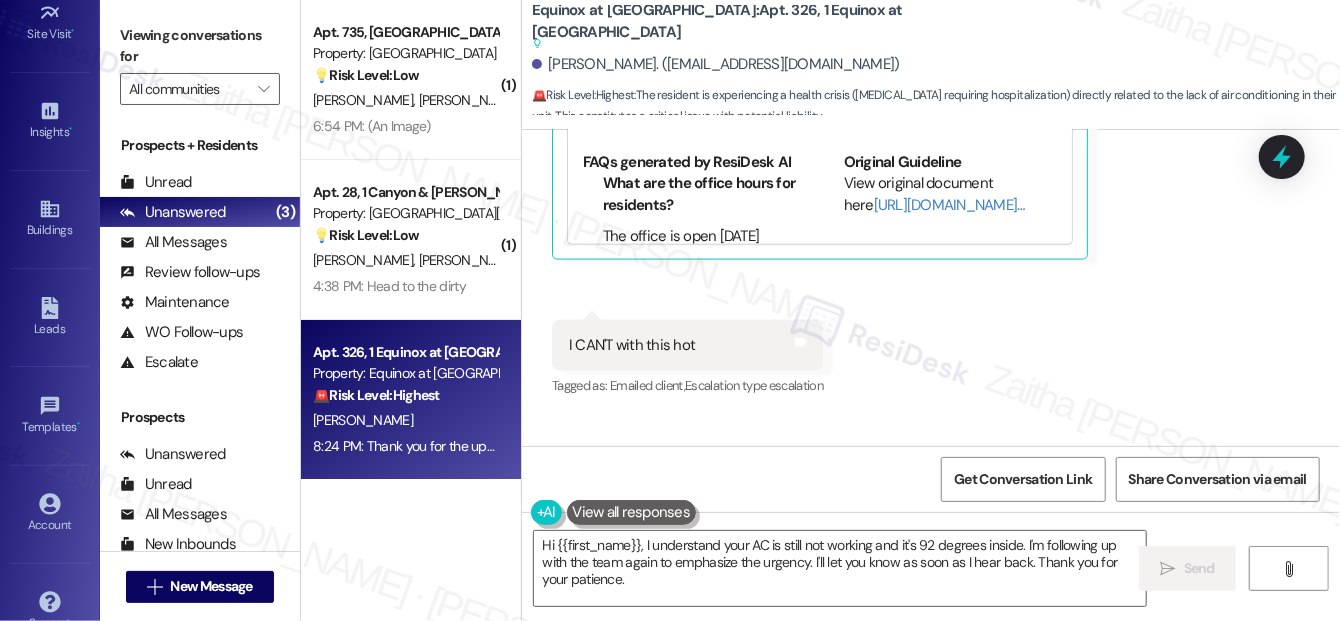 scroll, scrollTop: 325, scrollLeft: 0, axis: vertical 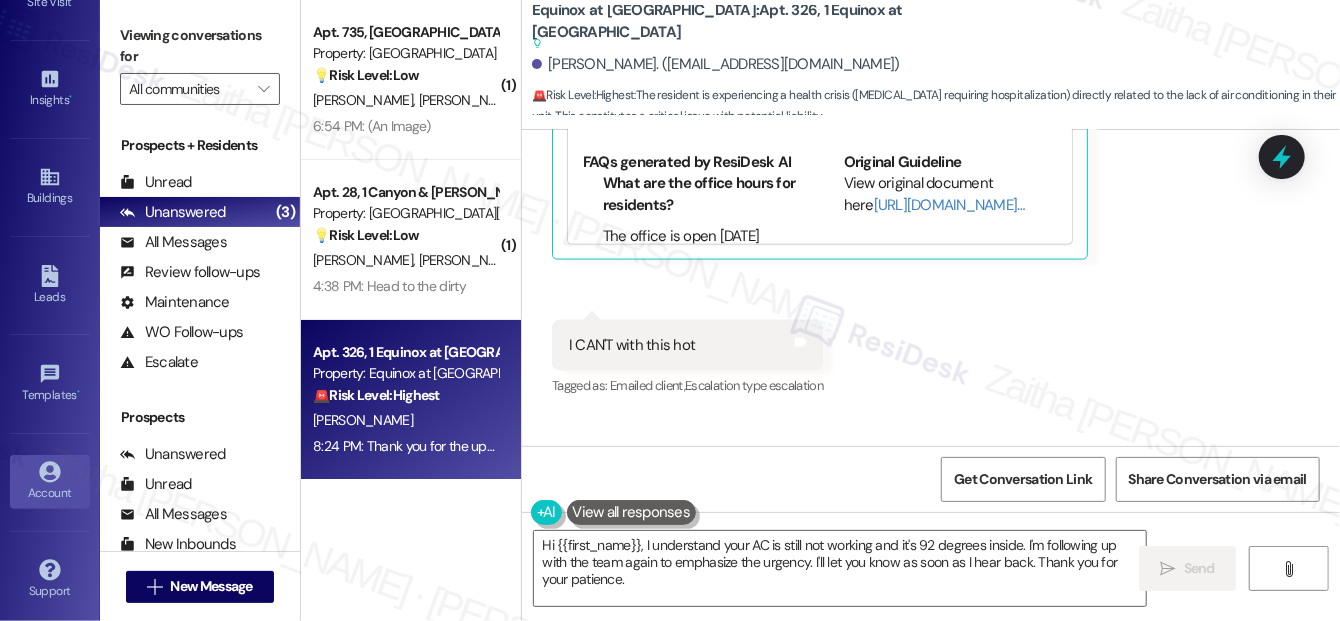 click on "Account" at bounding box center [50, 493] 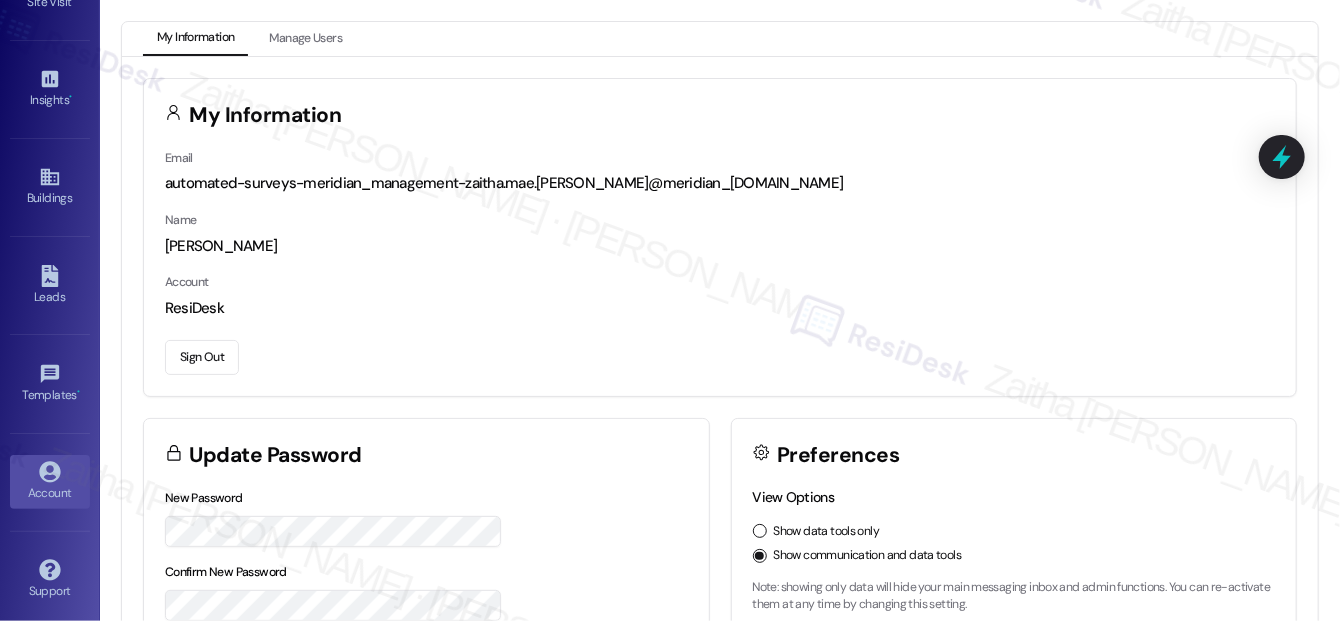 click on "Sign Out" at bounding box center (202, 357) 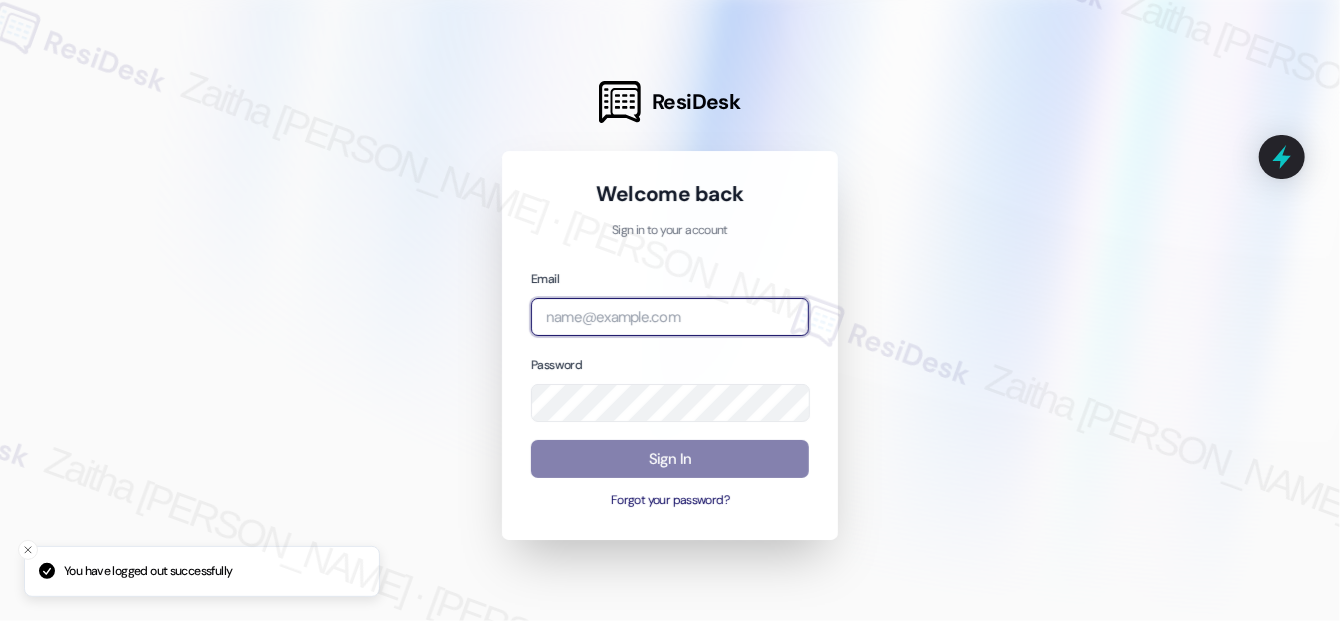 click at bounding box center (670, 317) 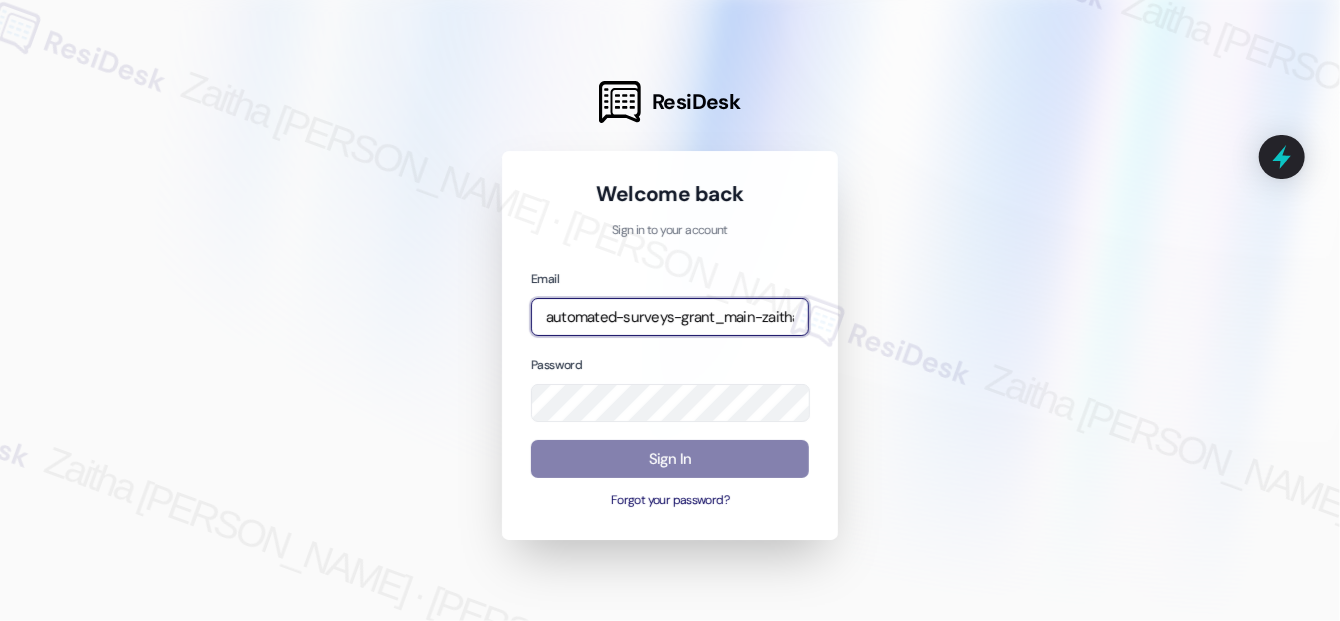 type on "automated-surveys-grant_main-zaitha.mae.[PERSON_NAME]@grant_[DOMAIN_NAME]" 